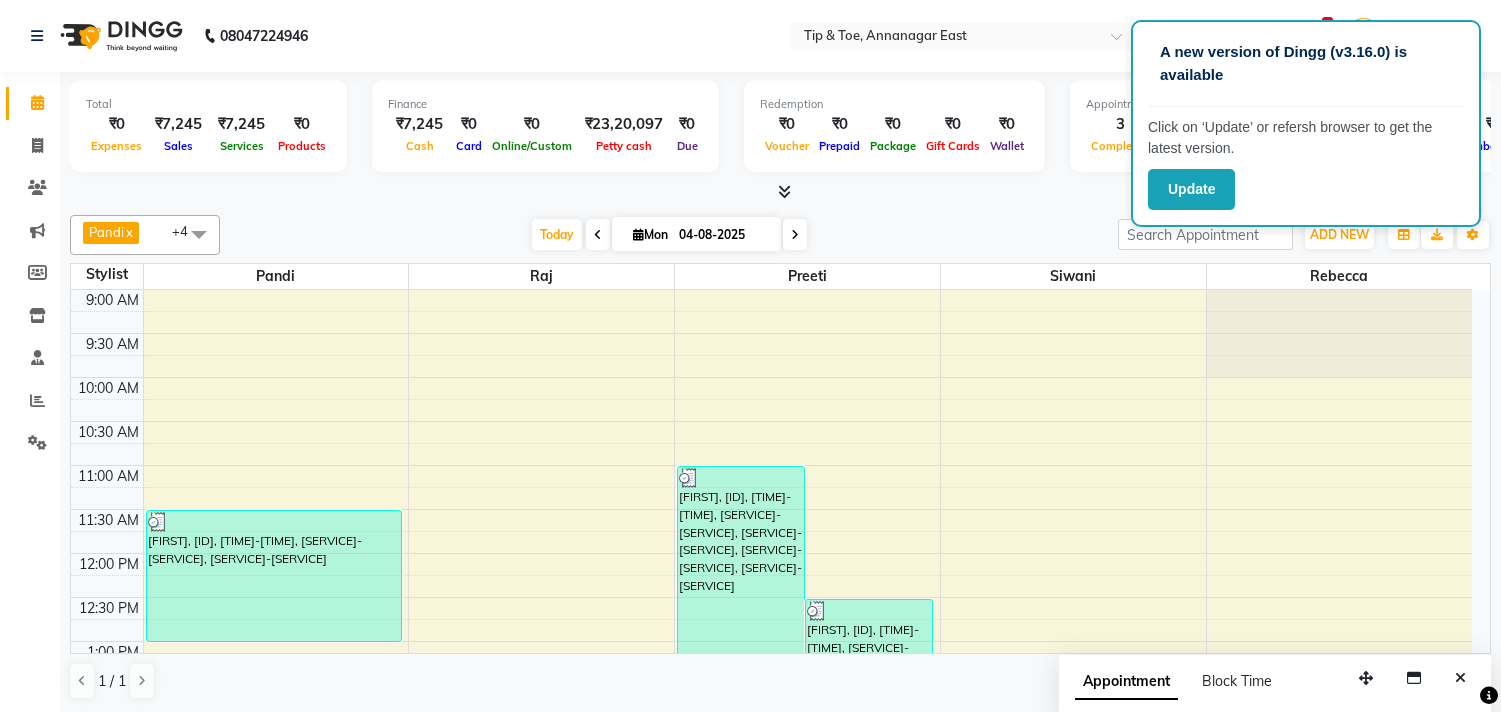 scroll, scrollTop: 1, scrollLeft: 0, axis: vertical 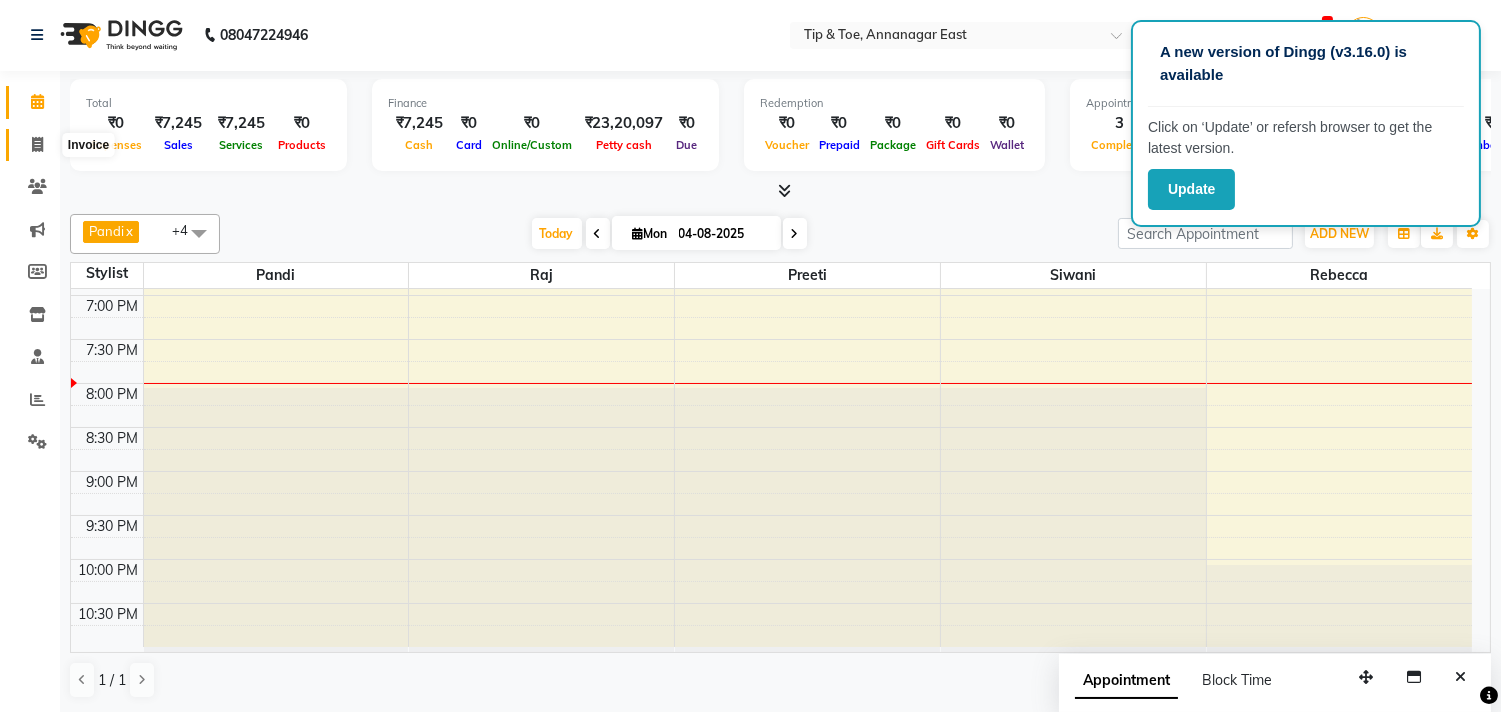 click 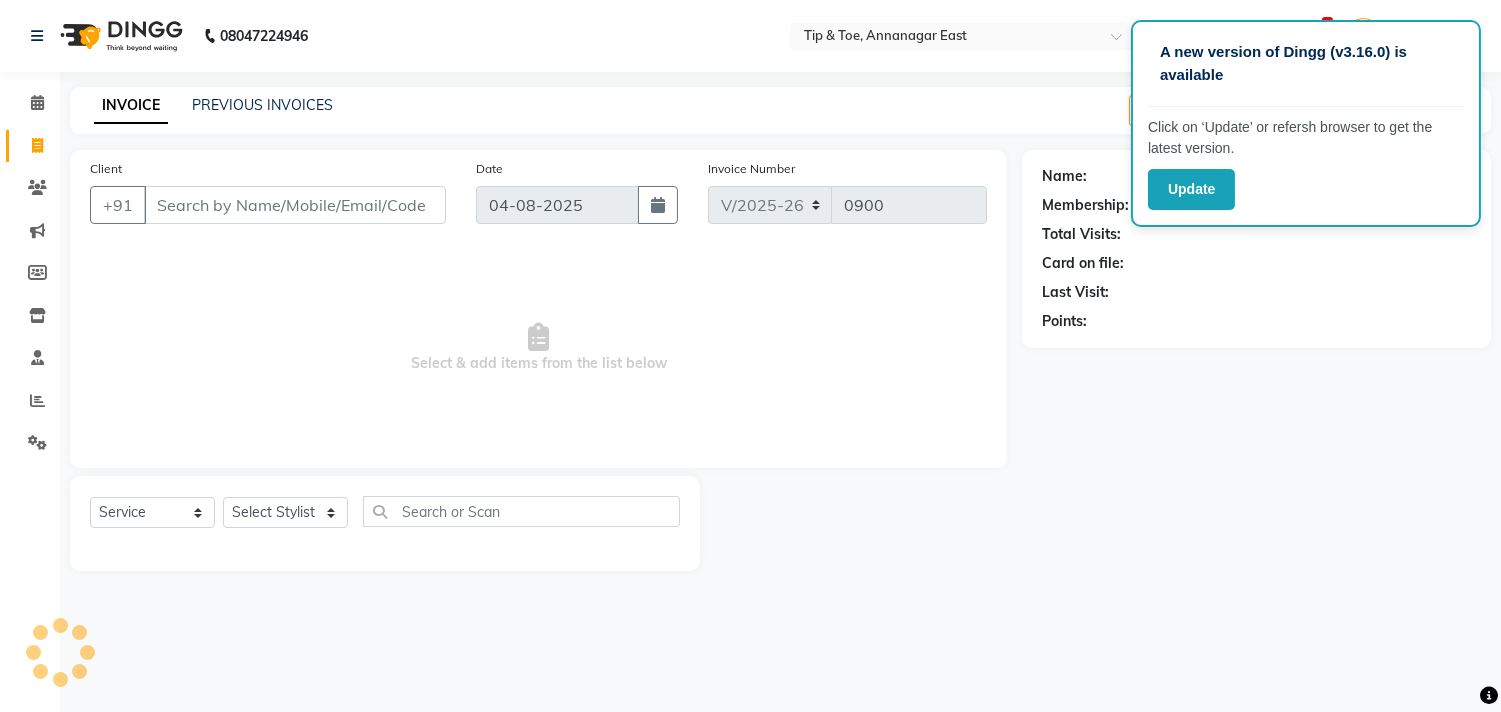 scroll, scrollTop: 0, scrollLeft: 0, axis: both 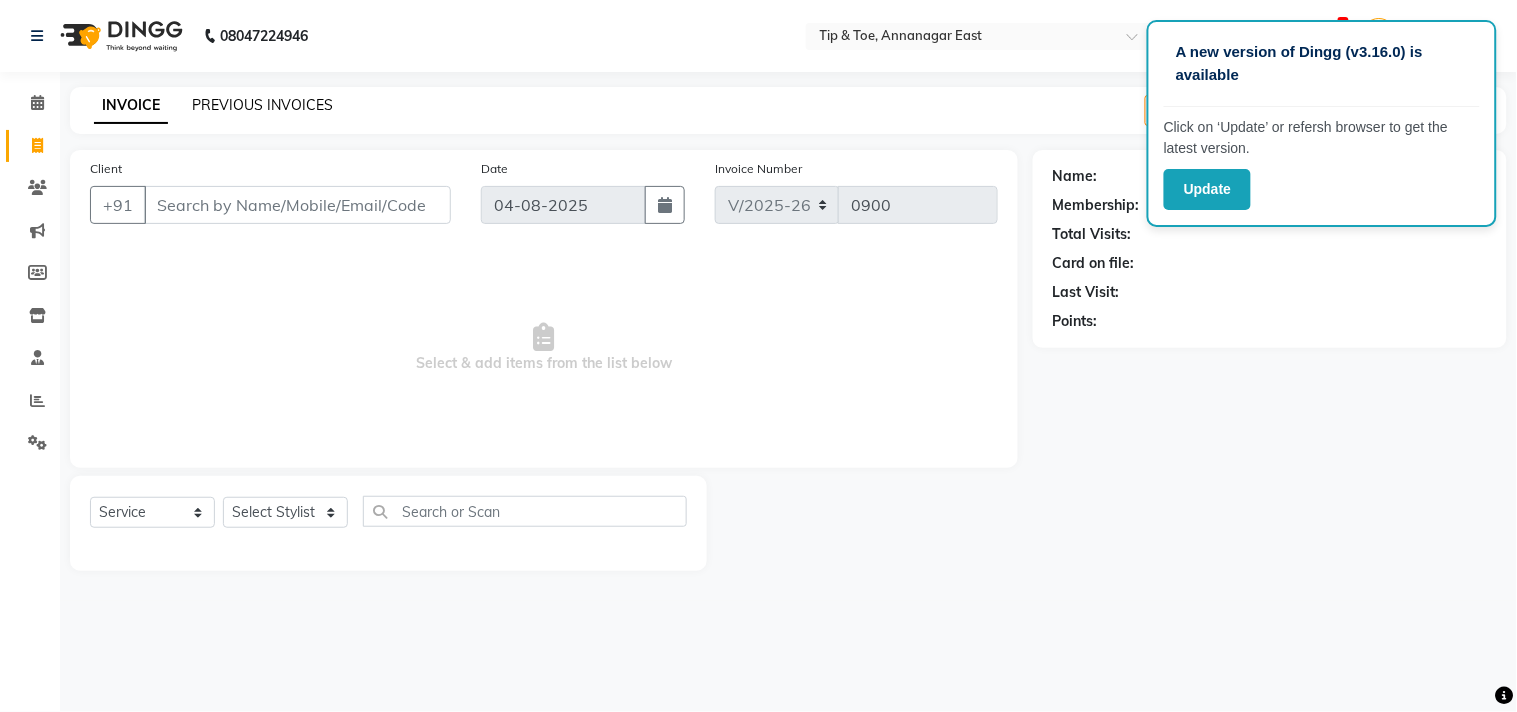 click on "PREVIOUS INVOICES" 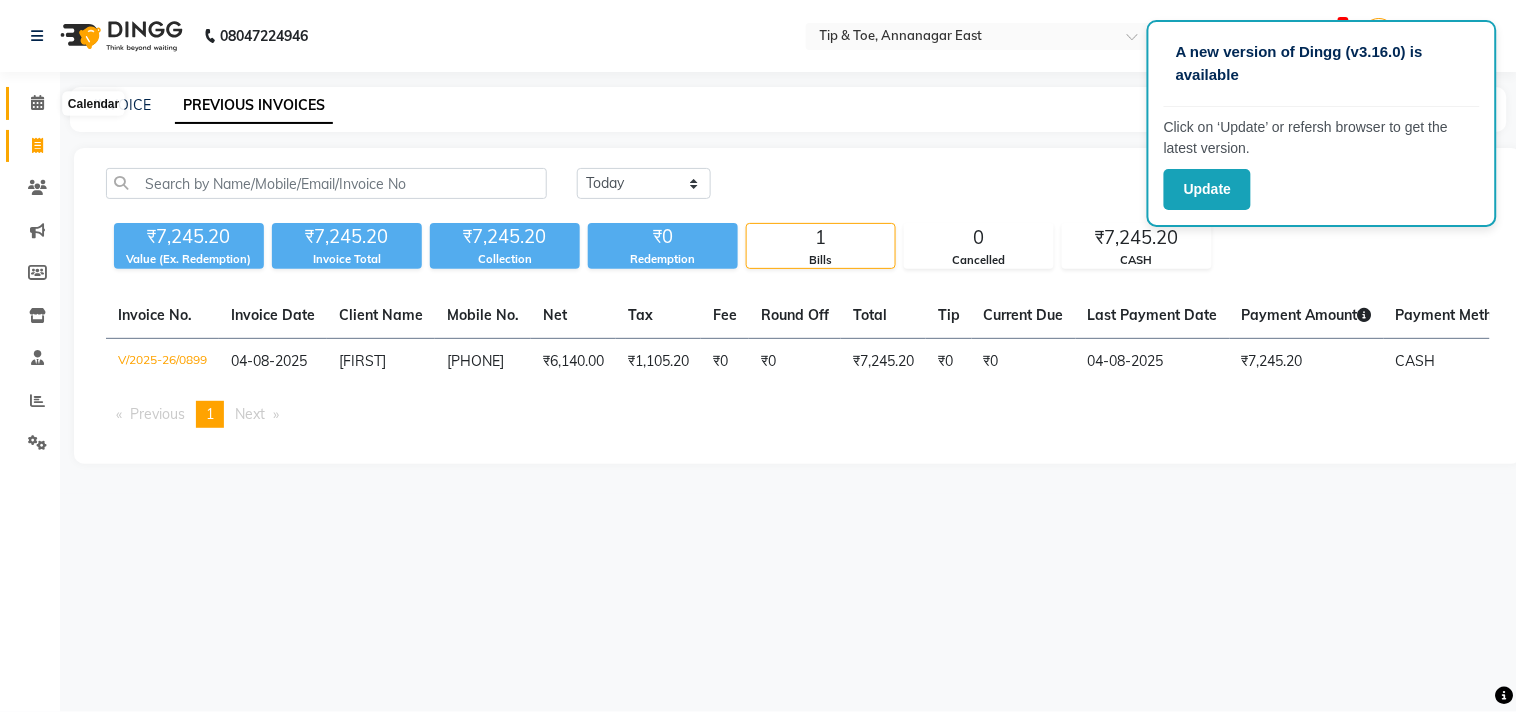 click 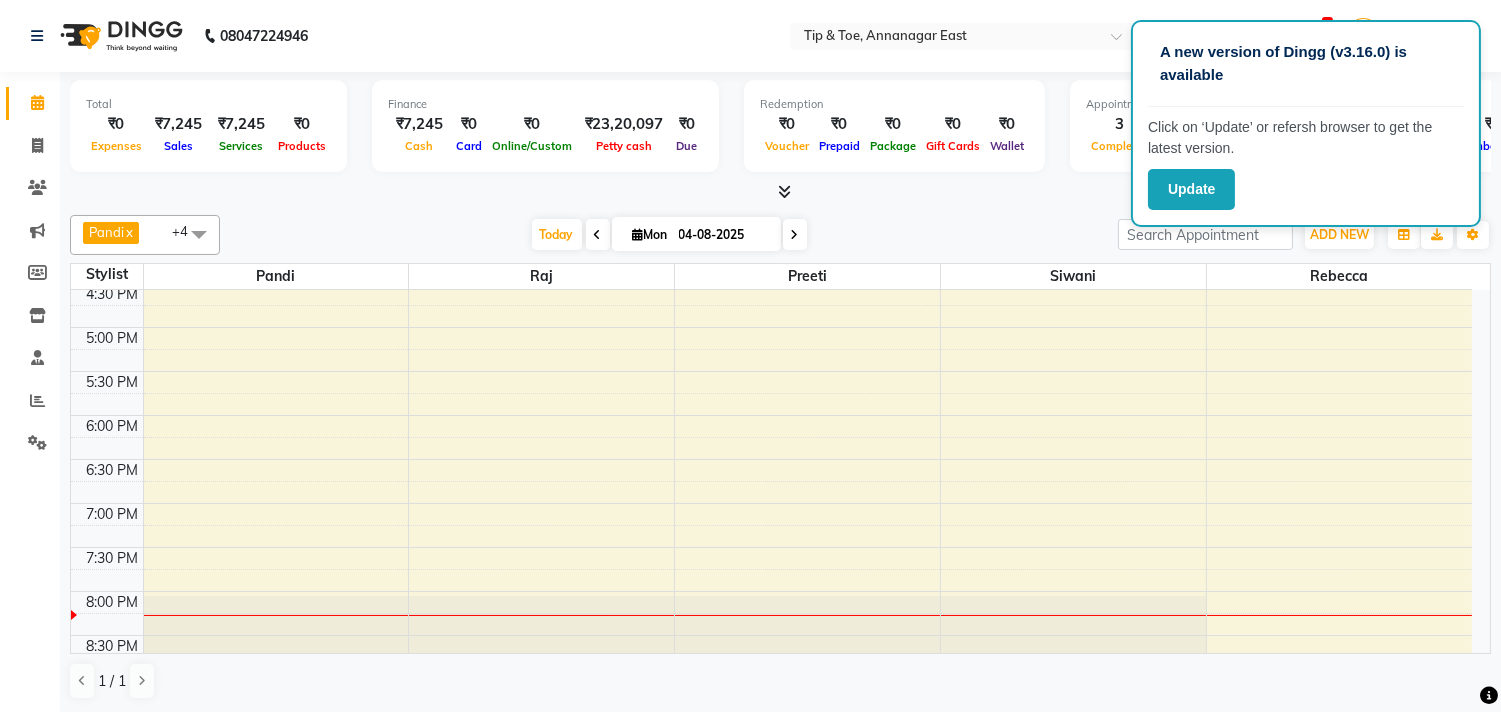scroll, scrollTop: 873, scrollLeft: 0, axis: vertical 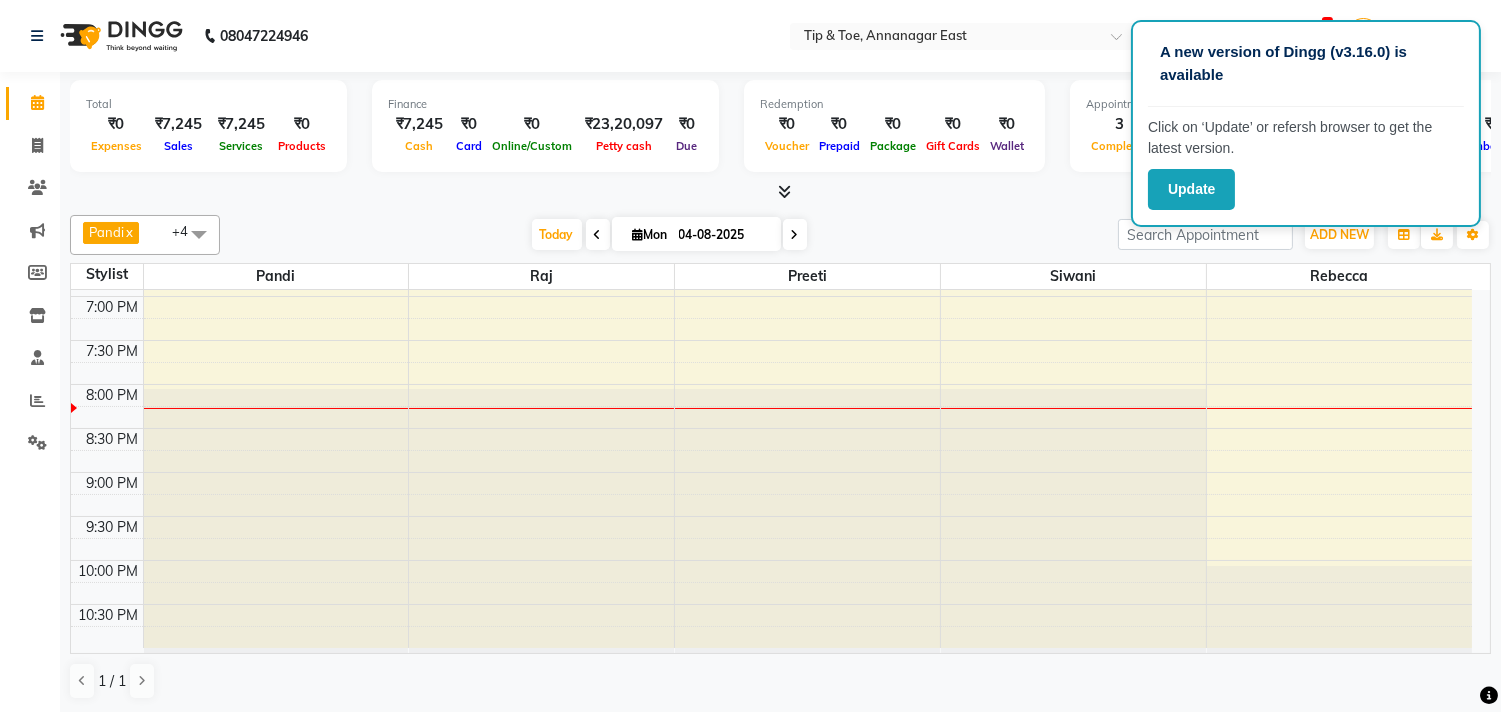 click at bounding box center (795, 234) 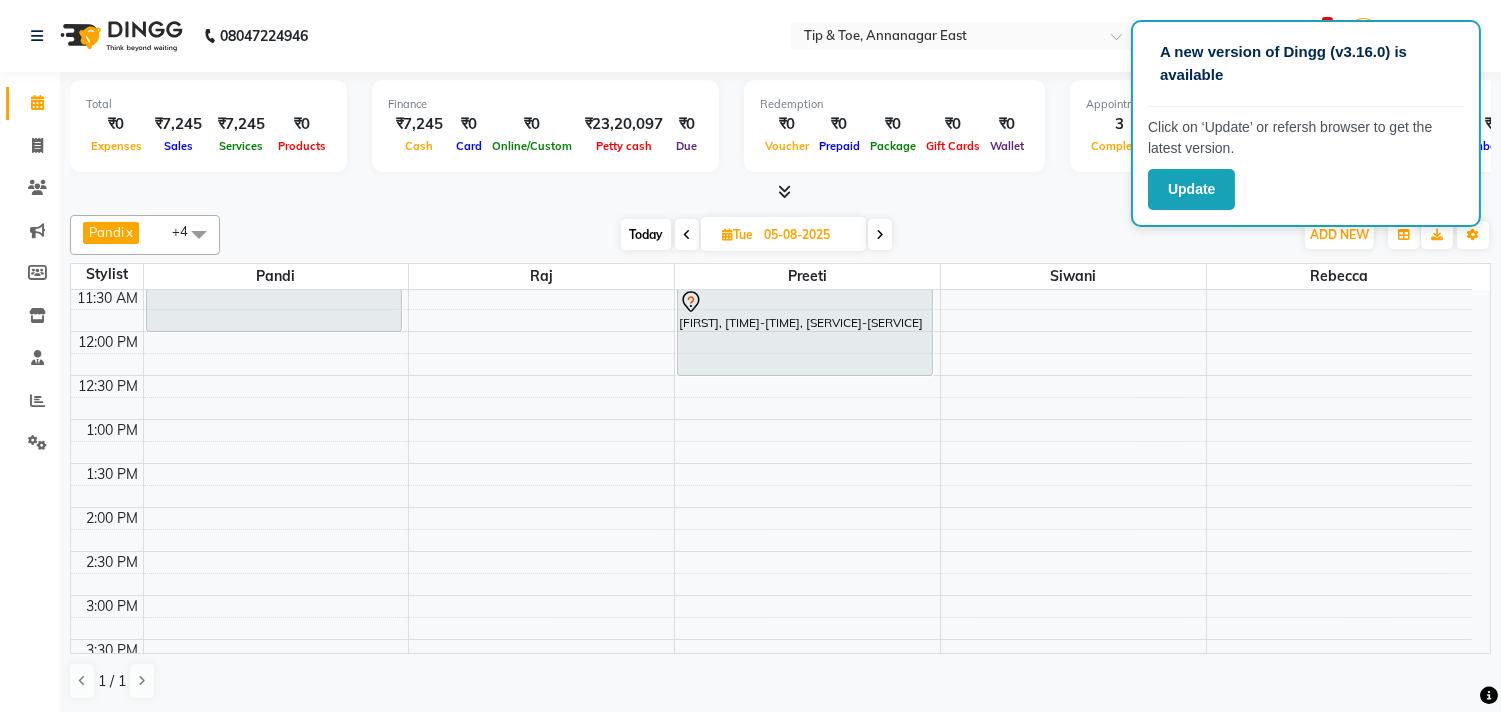 scroll, scrollTop: 111, scrollLeft: 0, axis: vertical 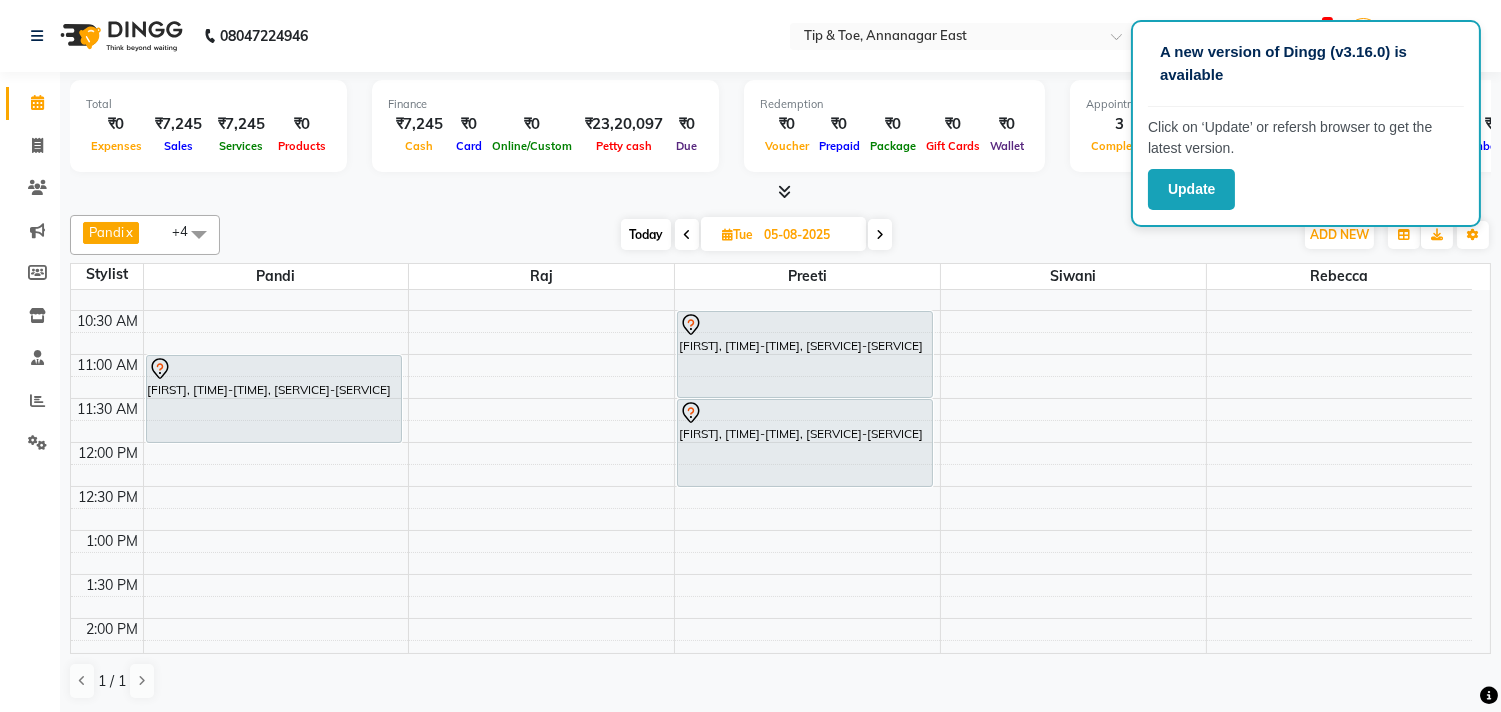 click on "Today  Tue 05-08-2025" at bounding box center (756, 235) 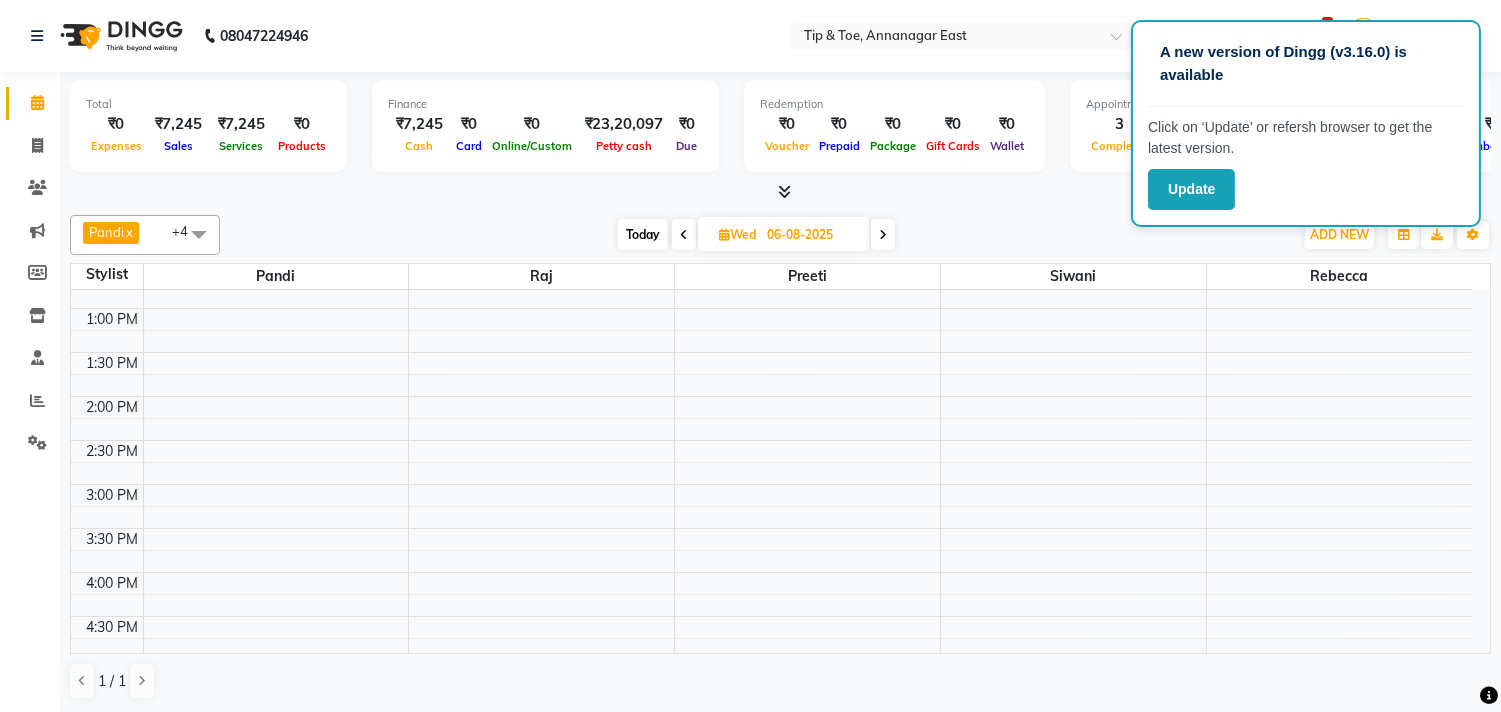 scroll, scrollTop: 0, scrollLeft: 0, axis: both 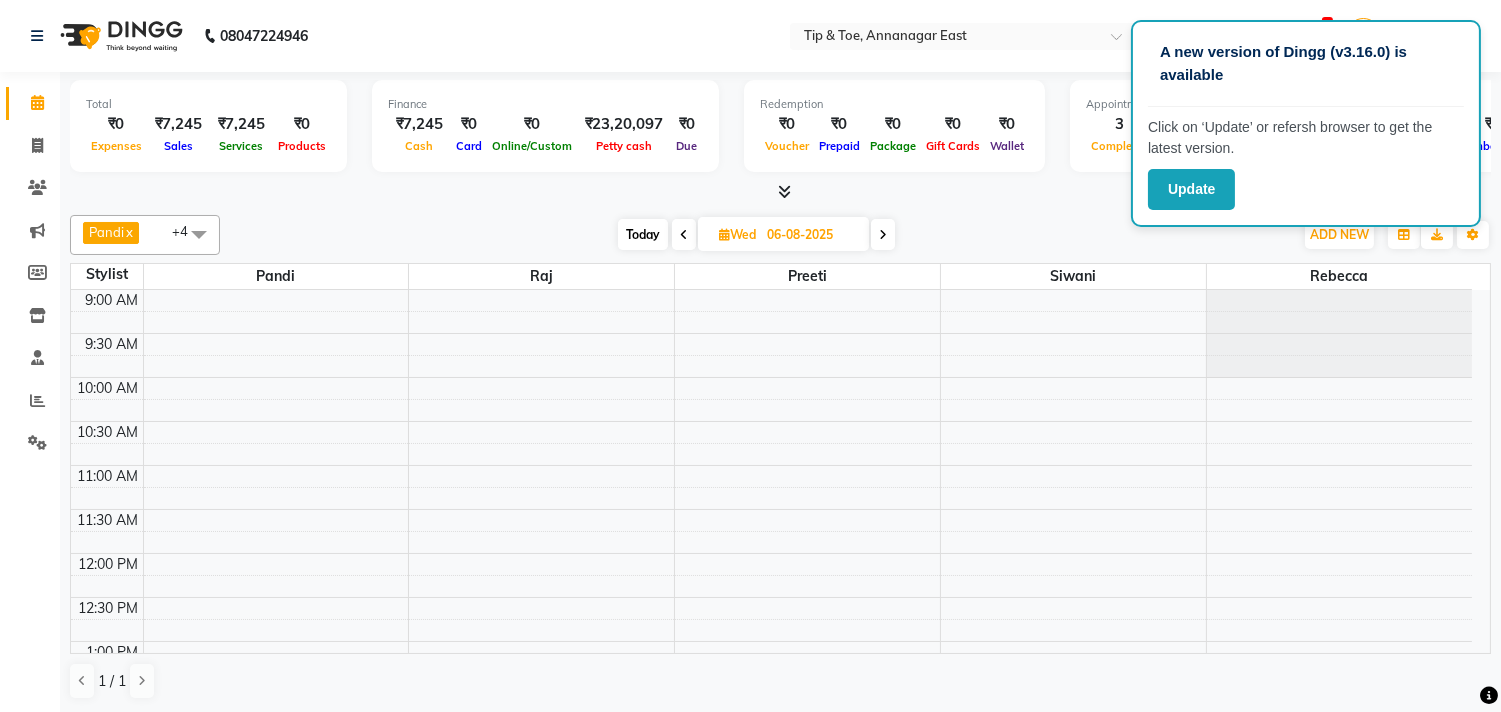 click at bounding box center (684, 234) 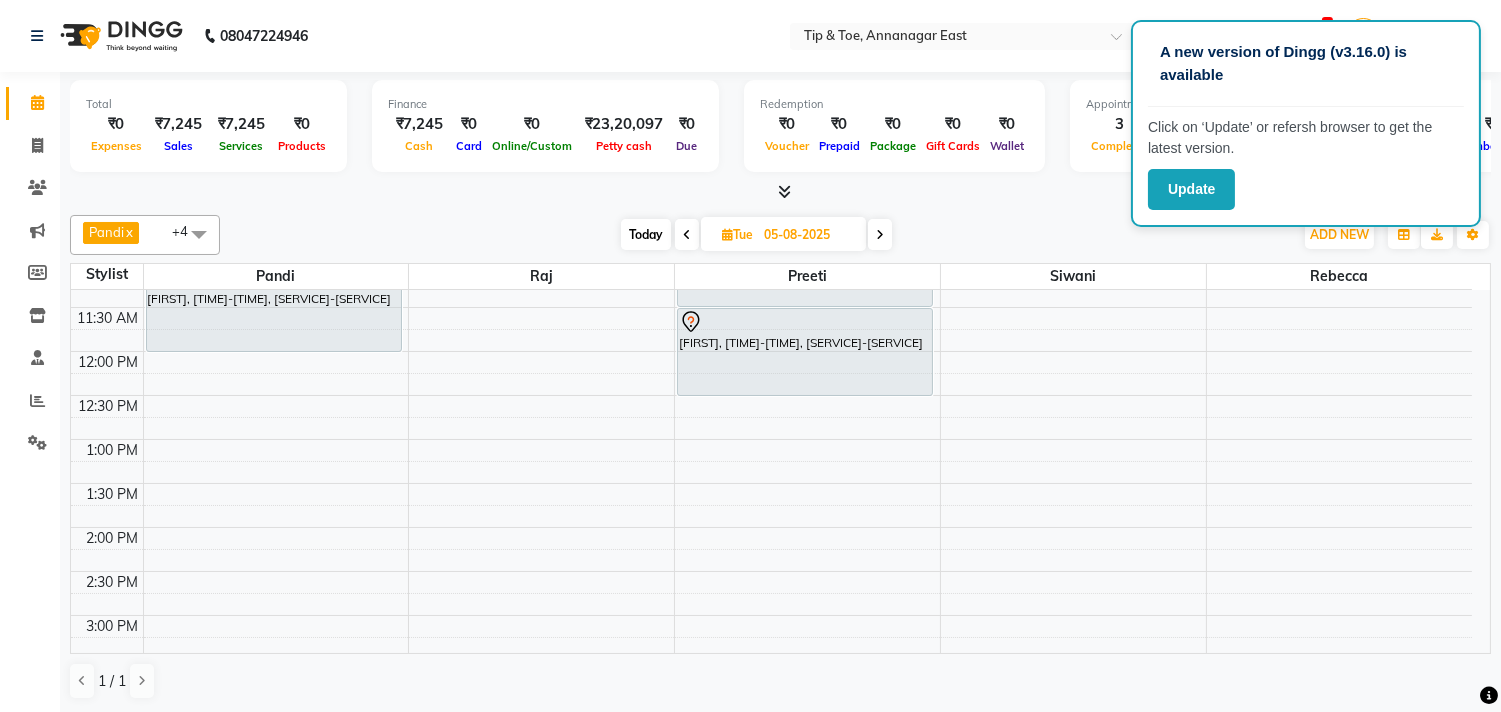 scroll, scrollTop: 222, scrollLeft: 0, axis: vertical 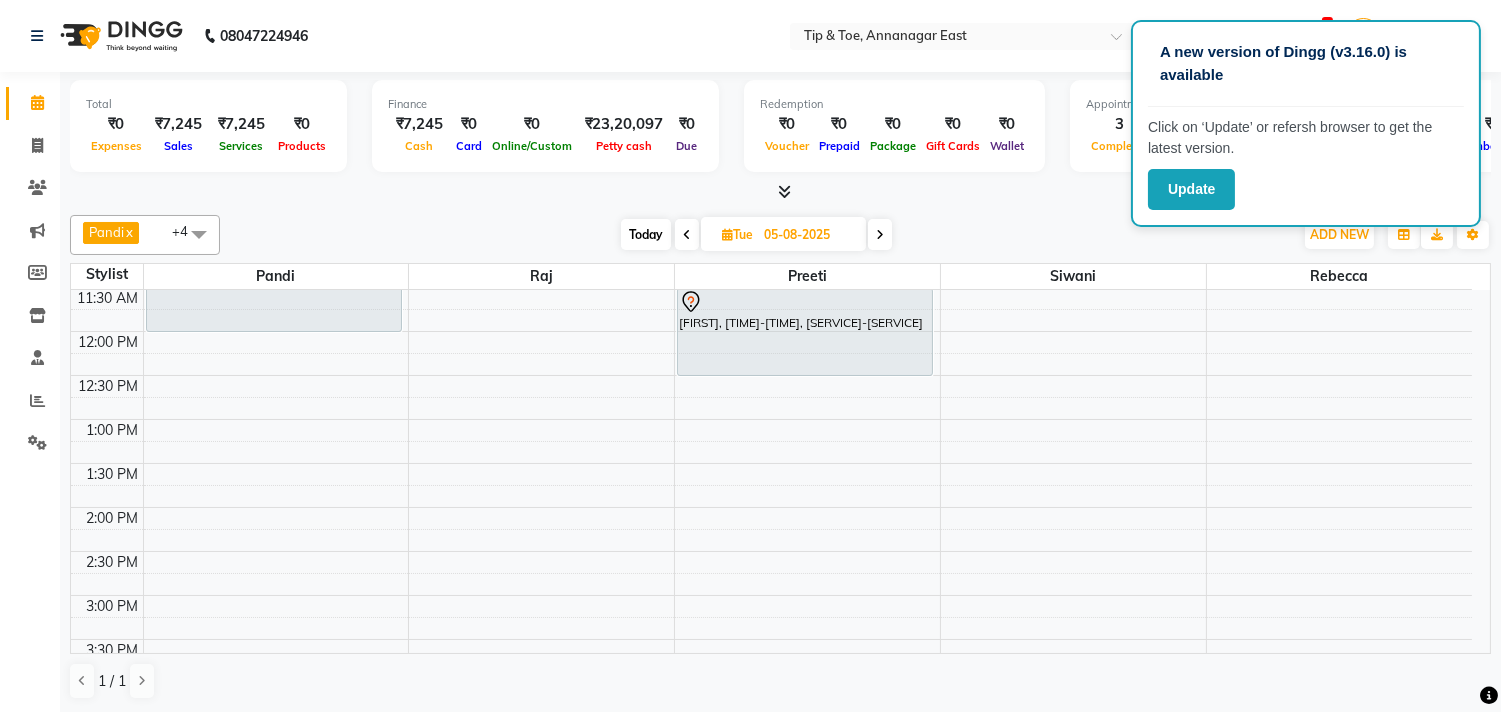 click on "[TIME] [TIME] [TIME] [TIME] [TIME] [TIME] [TIME] [TIME] [TIME] [TIME] [TIME] [TIME] [TIME] [TIME] [TIME] [TIME] [TIME] [TIME] [TIME] [TIME] [TIME] [TIME] [TIME] [TIME] [TIME] [TIME] [TIME] [TIME]             [FIRST], [TIME]-[TIME], [SERVICE]-[SERVICE]             [FIRST], [TIME]-[TIME], [SERVICE]-[SERVICE]             [FIRST], [TIME]-[TIME], [SERVICE]-[SERVICE]" at bounding box center [771, 683] 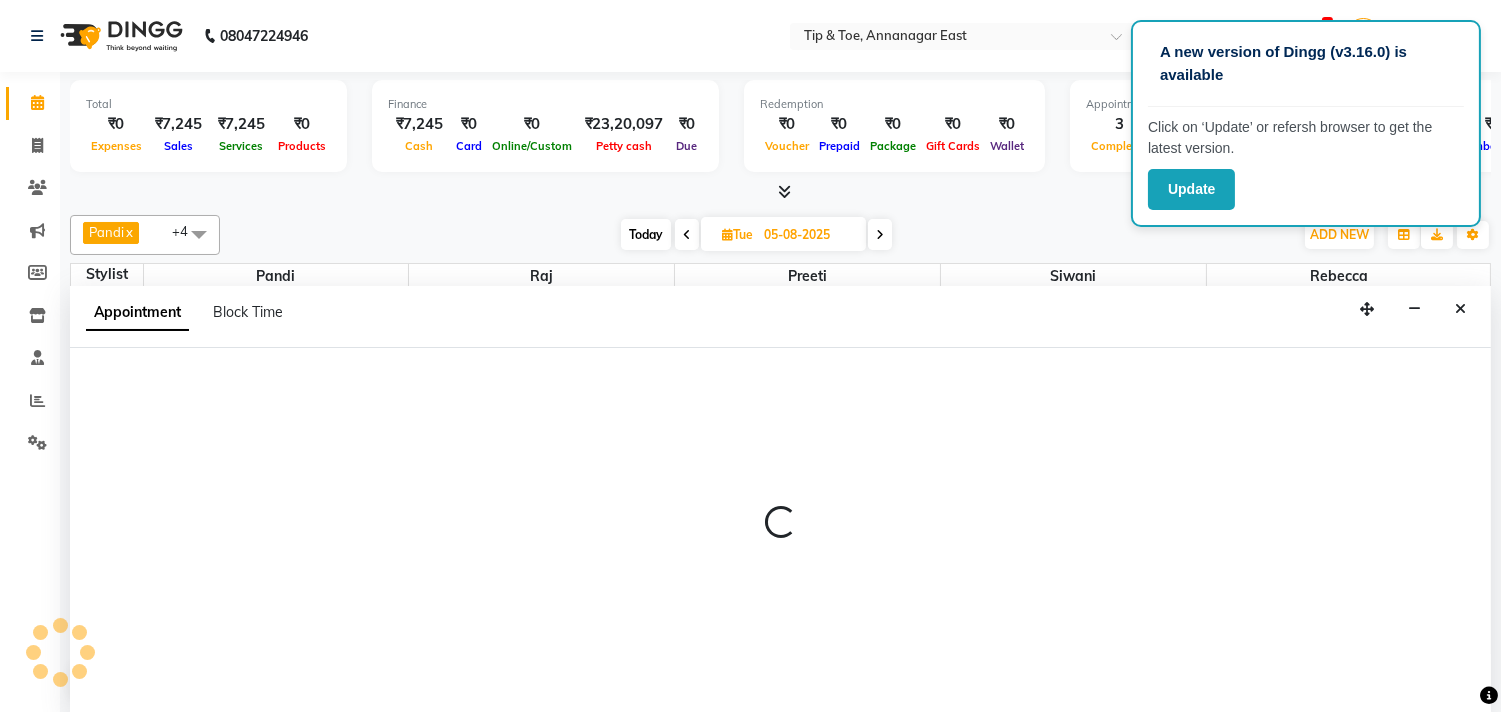 select on "39915" 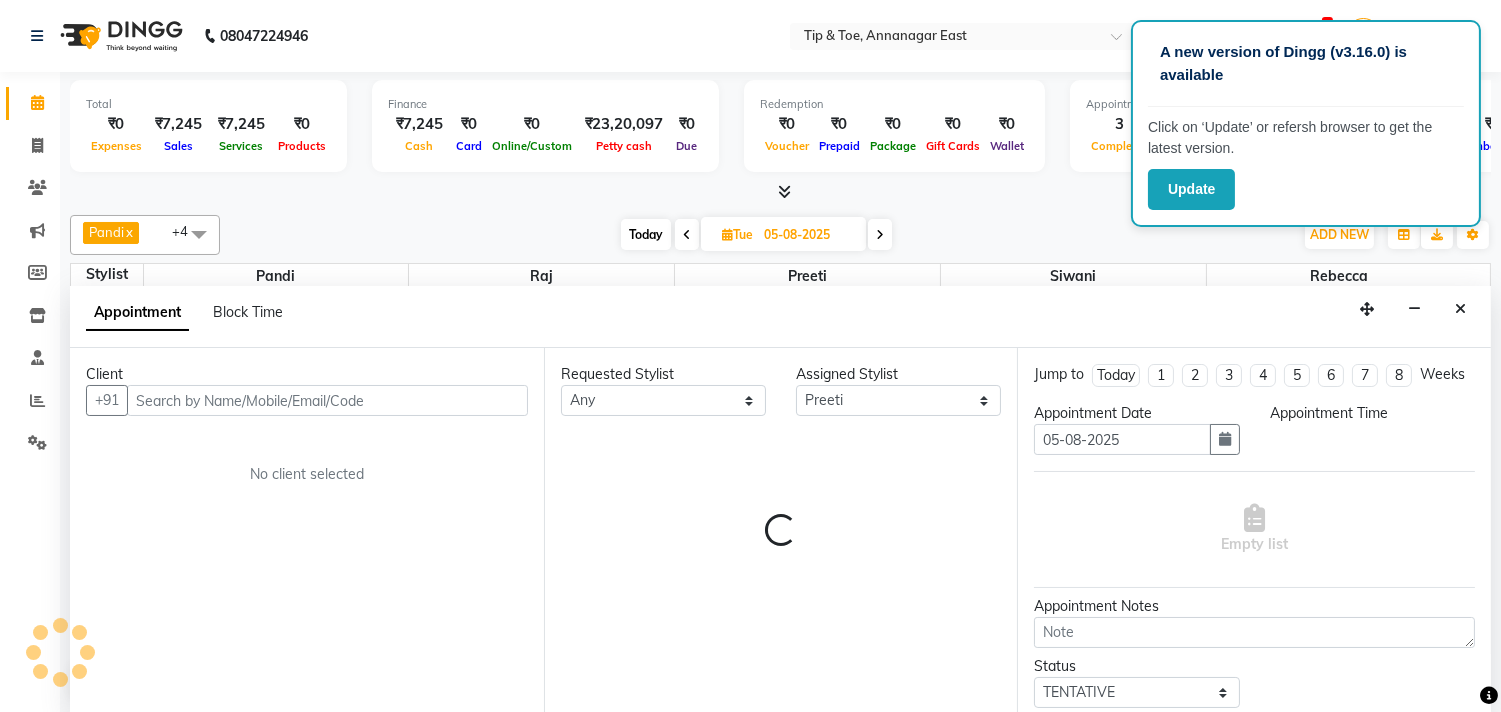 scroll, scrollTop: 1, scrollLeft: 0, axis: vertical 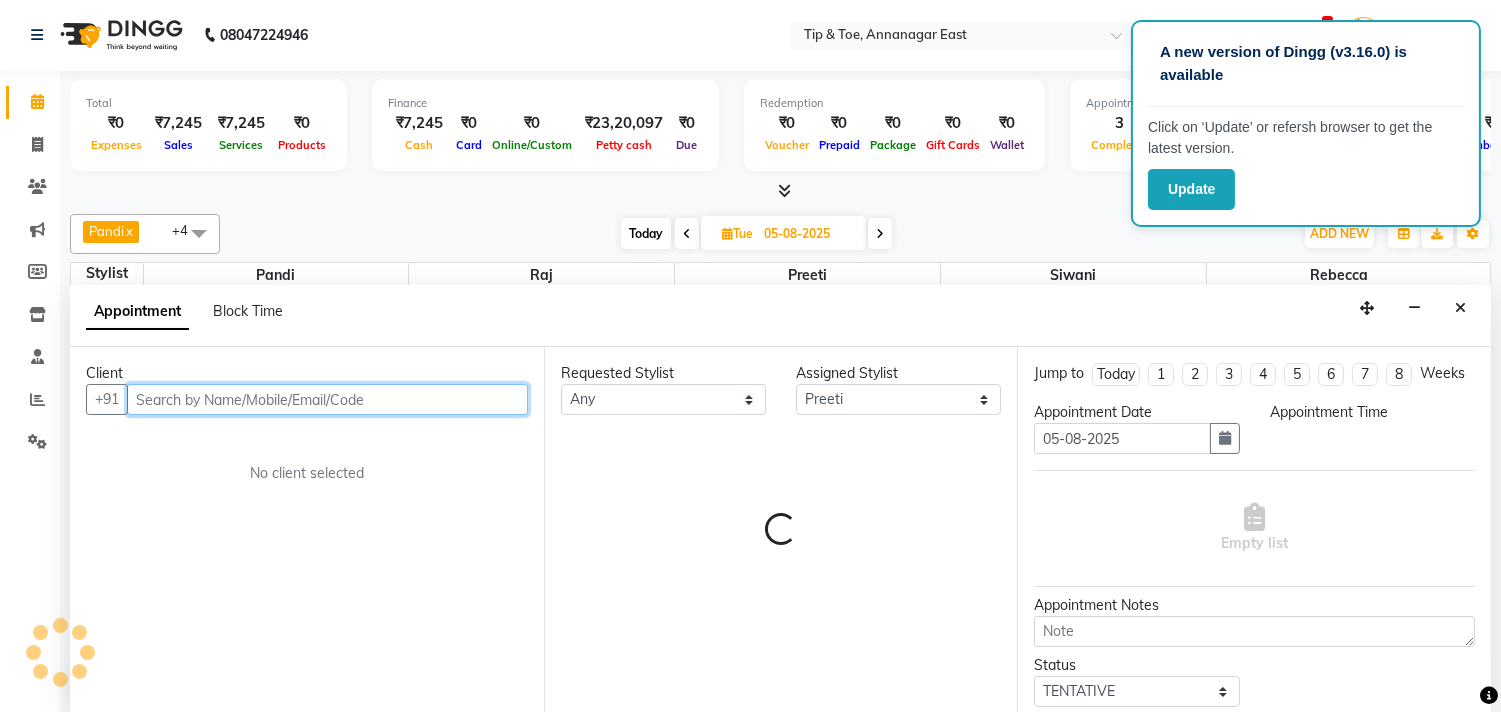 select on "810" 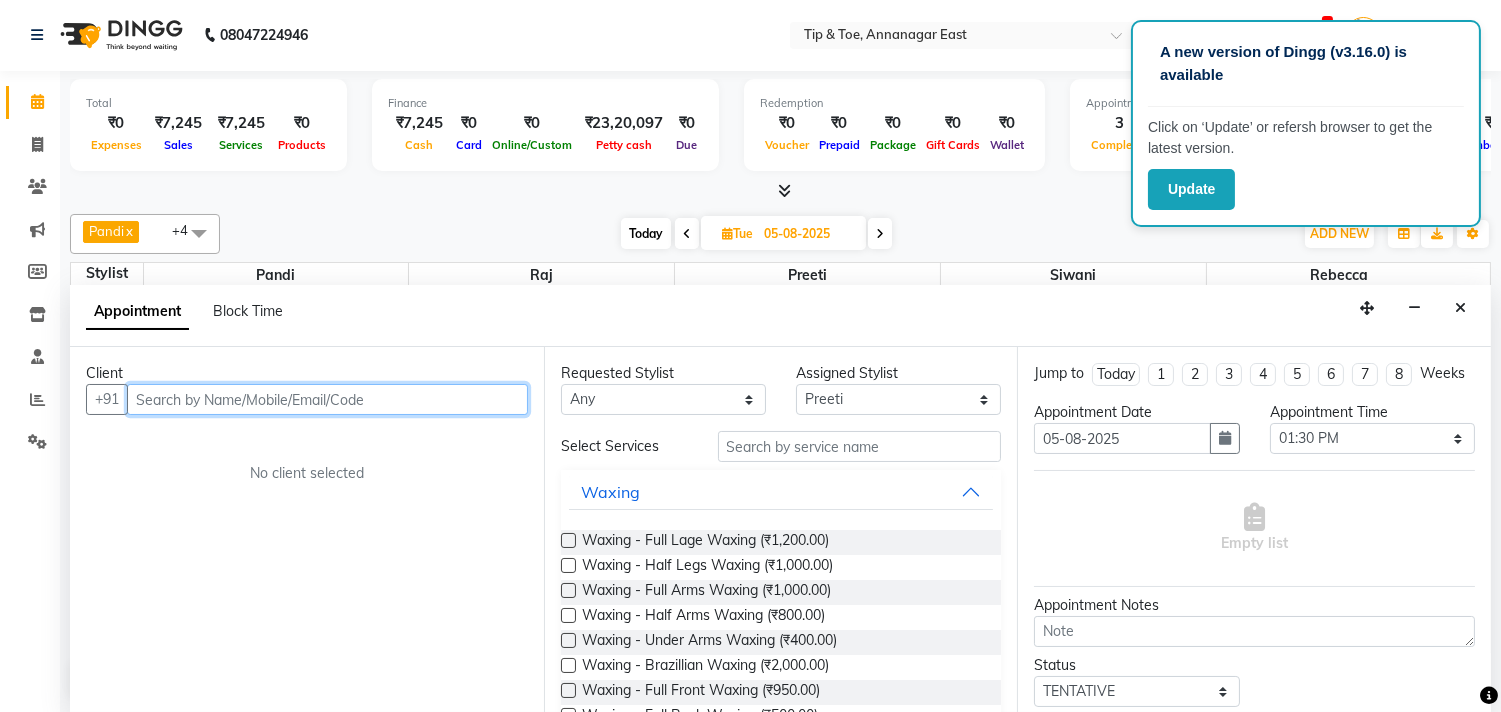 click at bounding box center (327, 399) 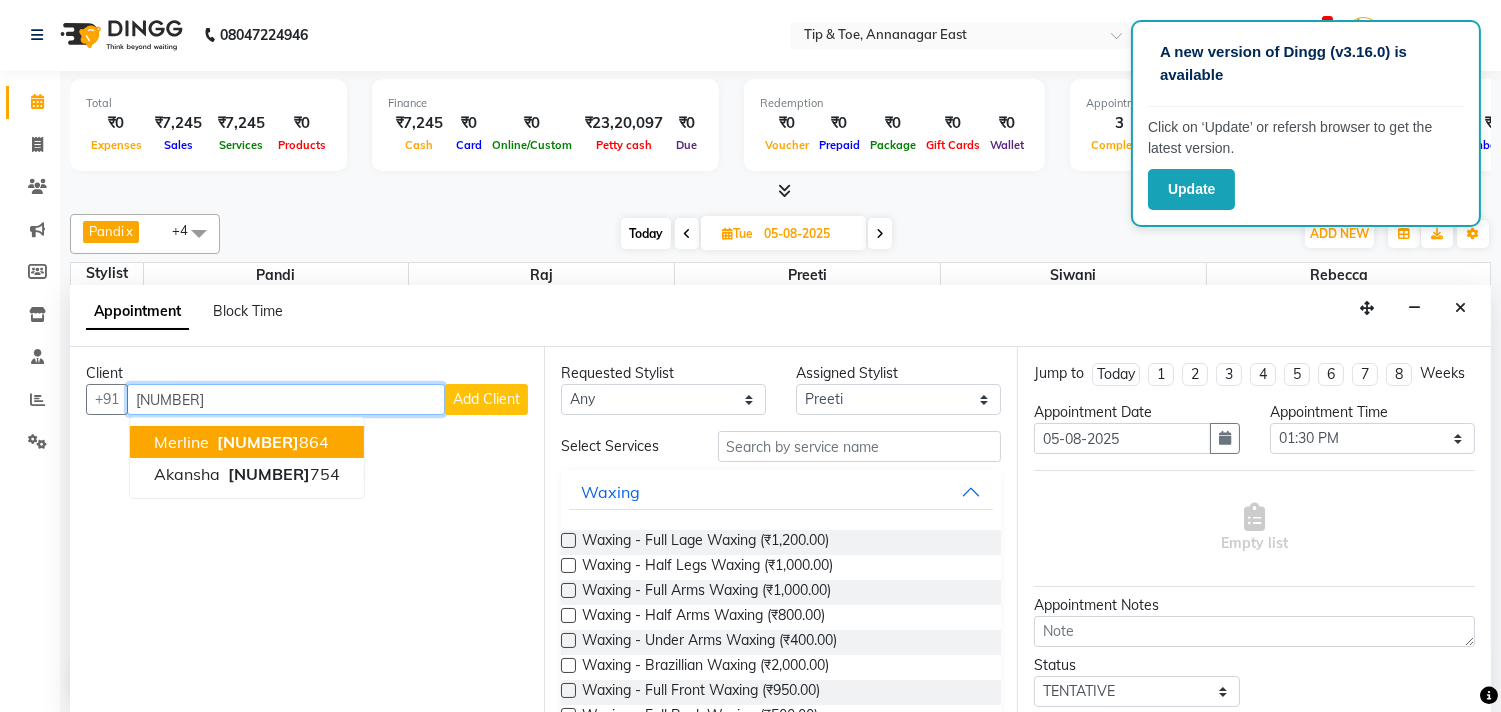 click on "[NUMBER]" at bounding box center [258, 442] 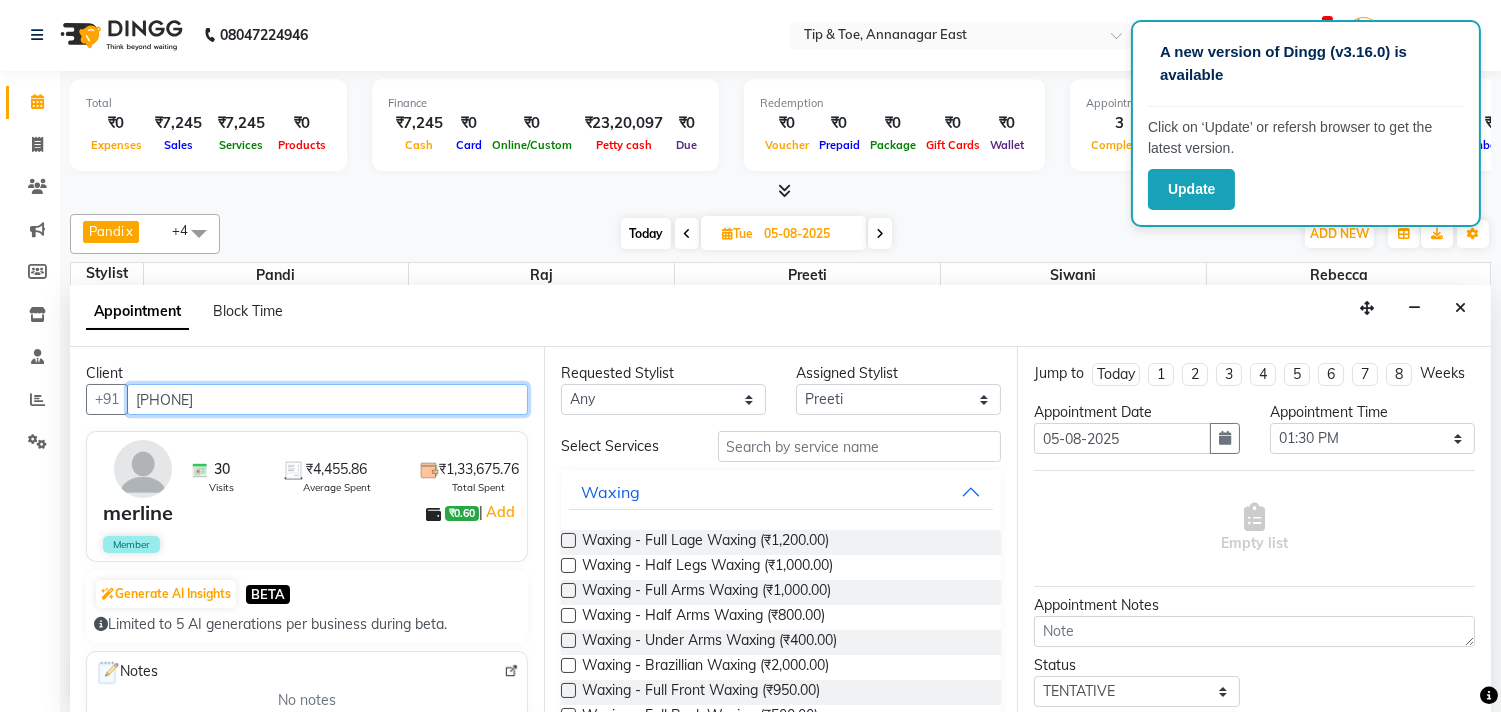 type on "[PHONE]" 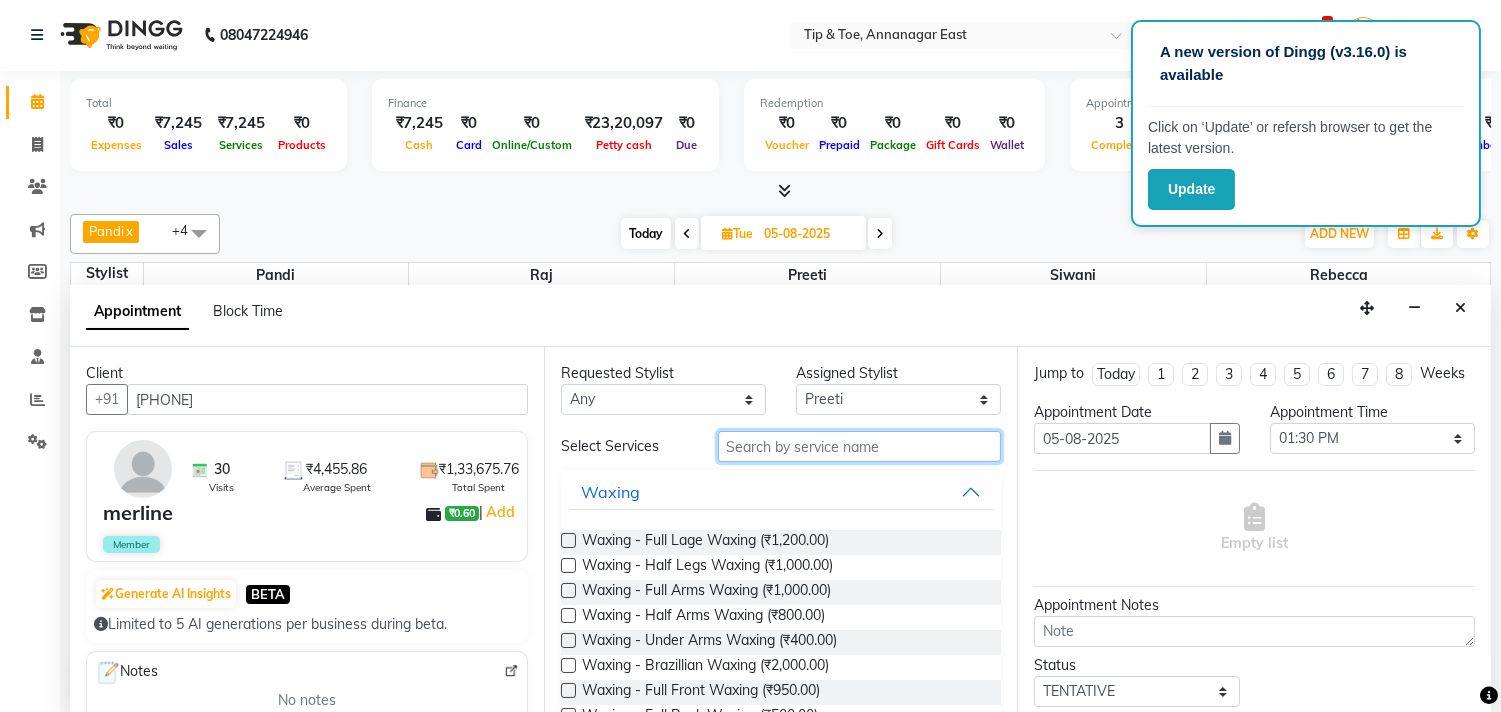 click at bounding box center (860, 446) 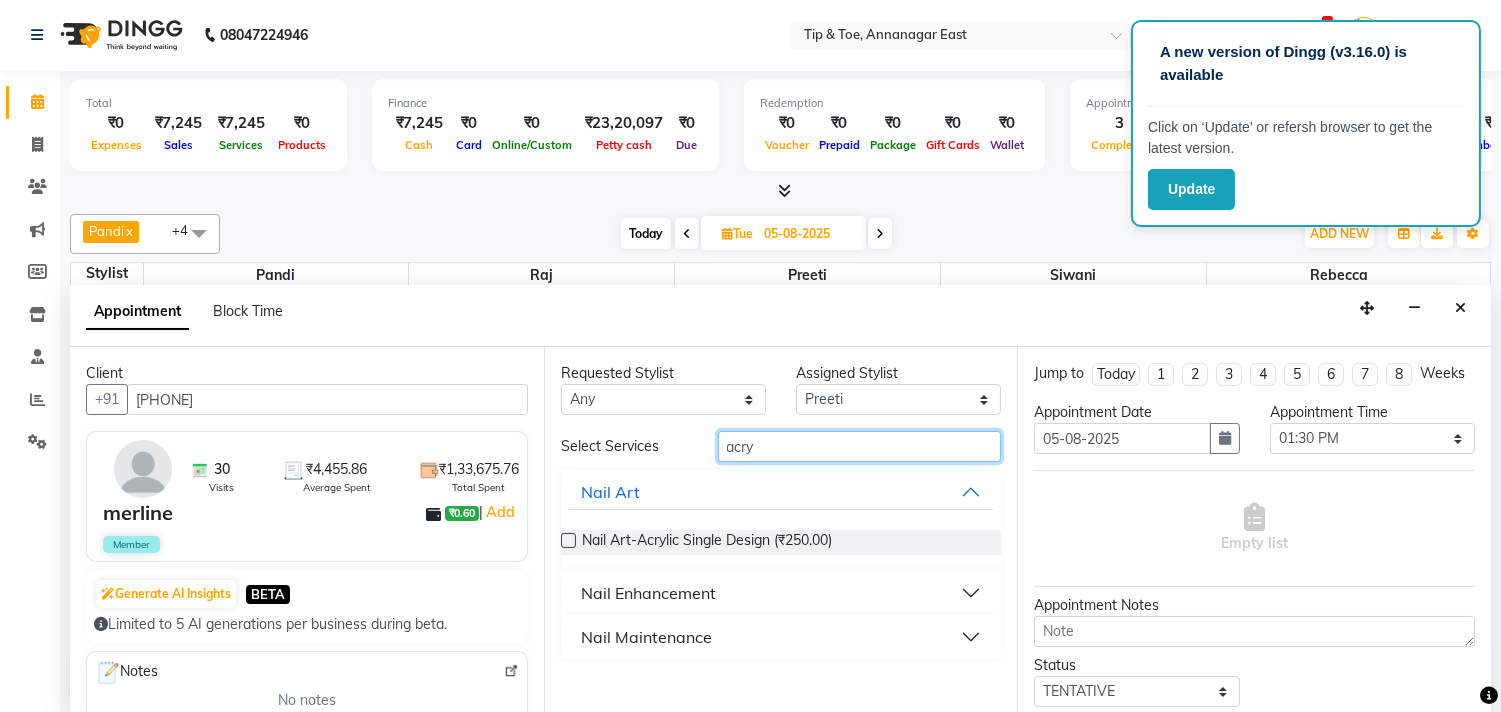 type on "acry" 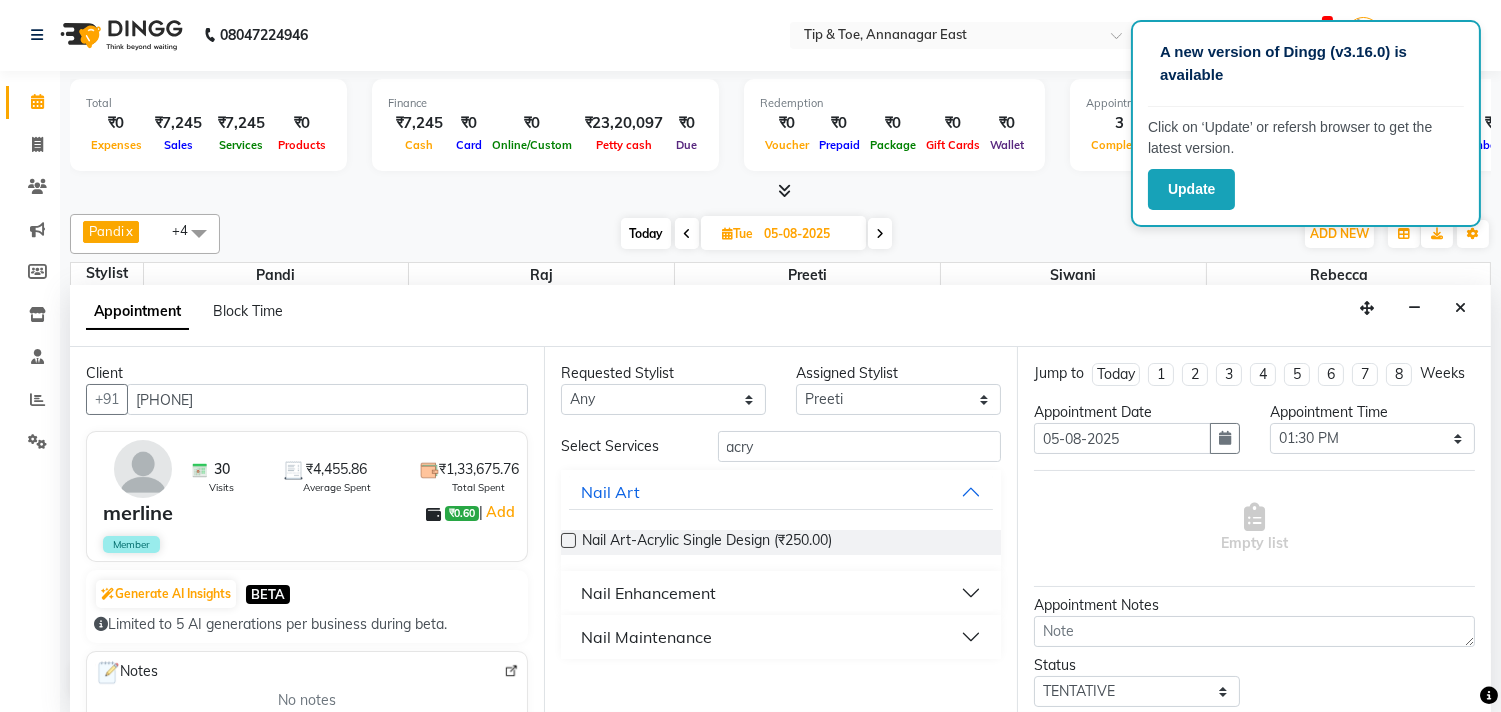 click on "Nail Enhancement" at bounding box center [648, 593] 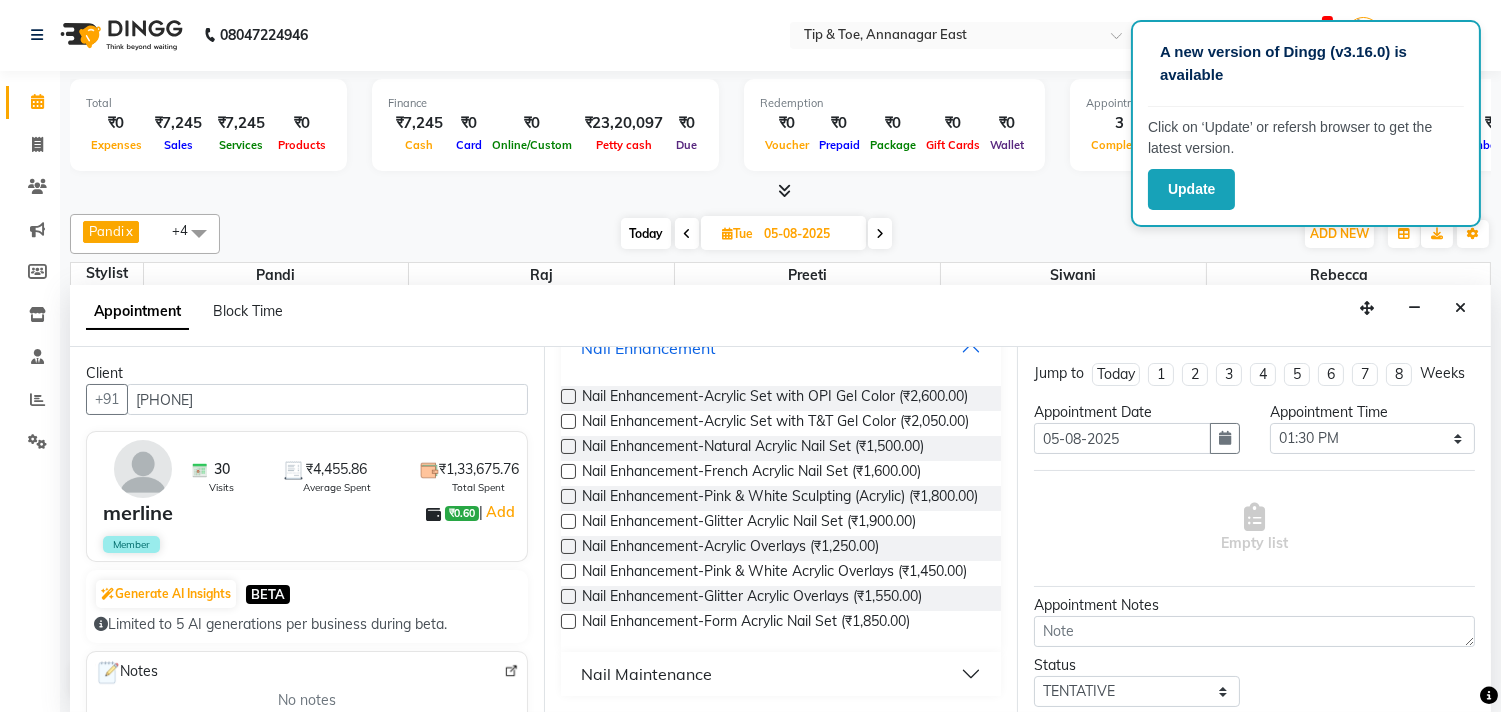 scroll, scrollTop: 312, scrollLeft: 0, axis: vertical 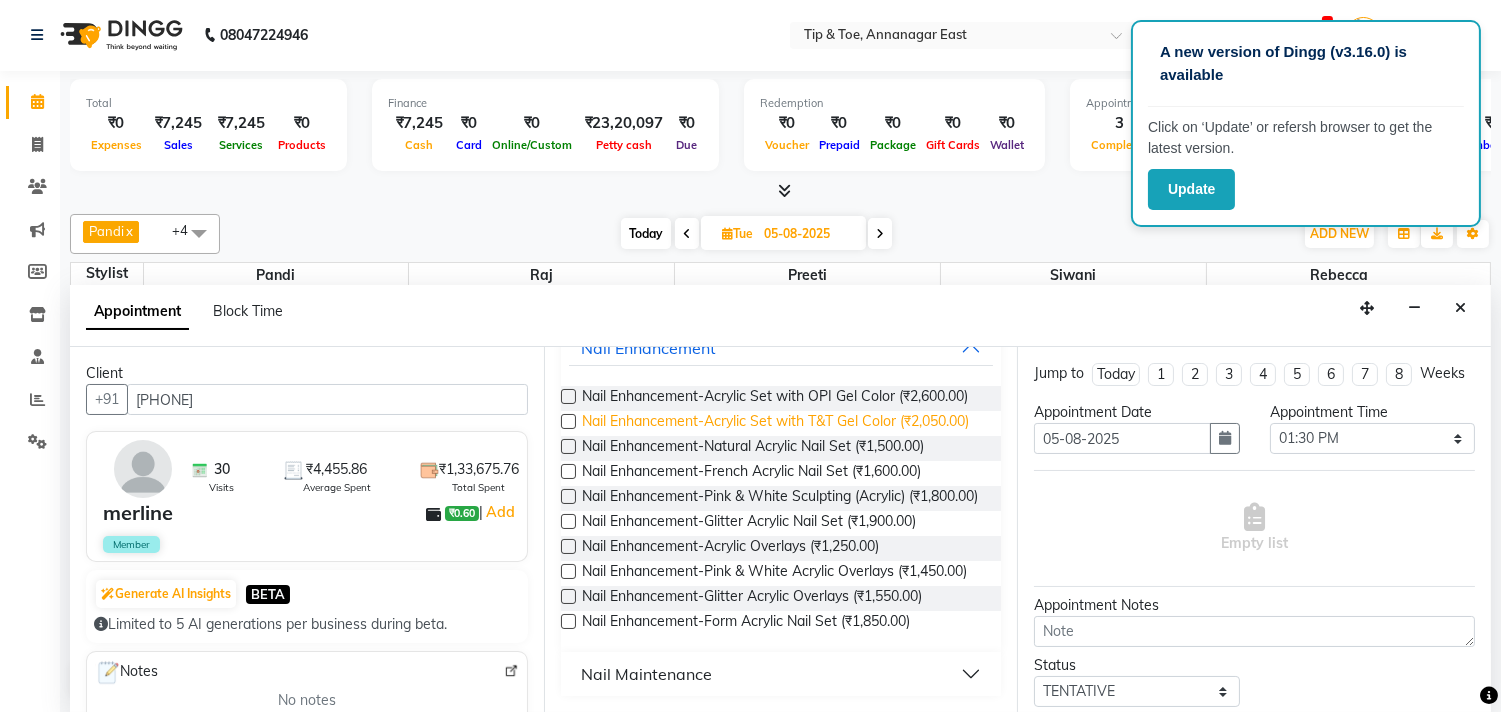 click on "Nail Enhancement-Acrylic Set with T&T Gel Color (₹2,050.00)" at bounding box center [775, 423] 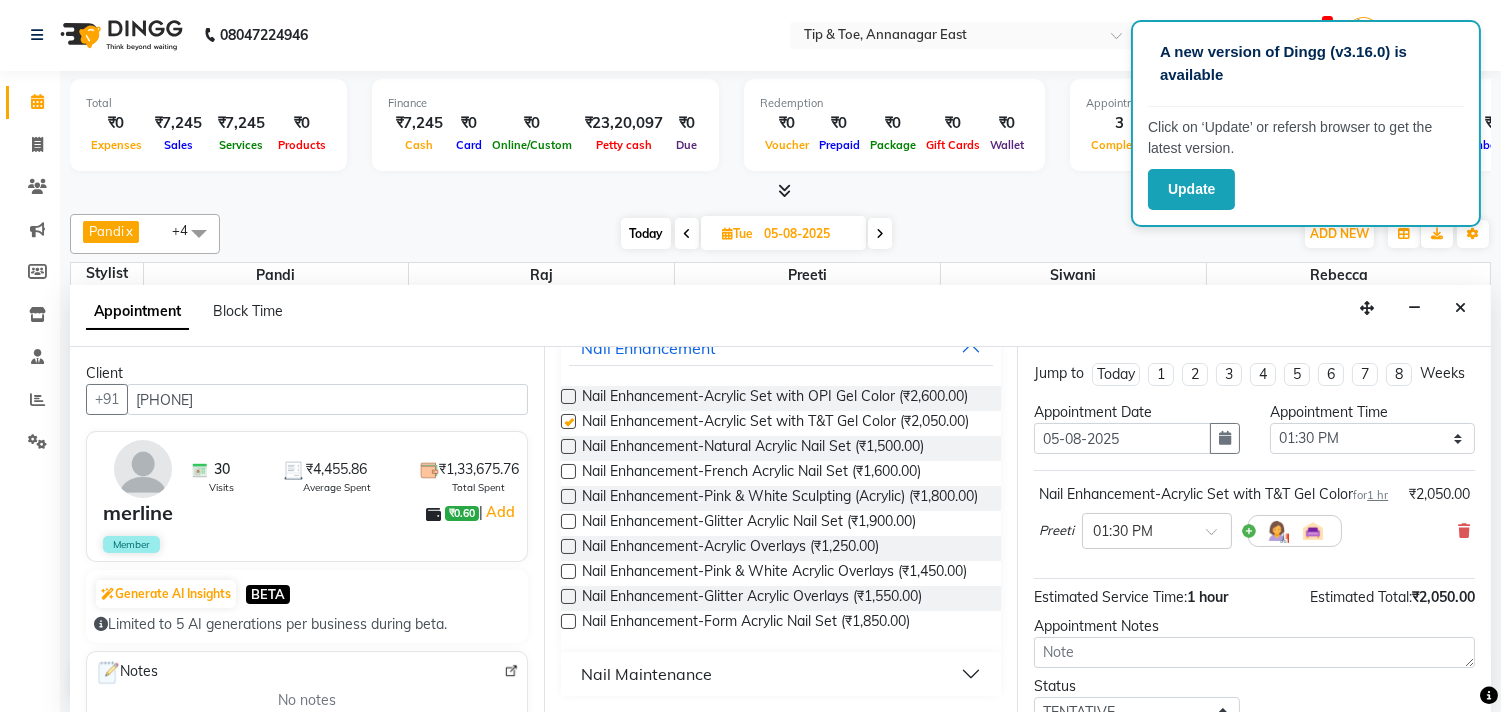 checkbox on "false" 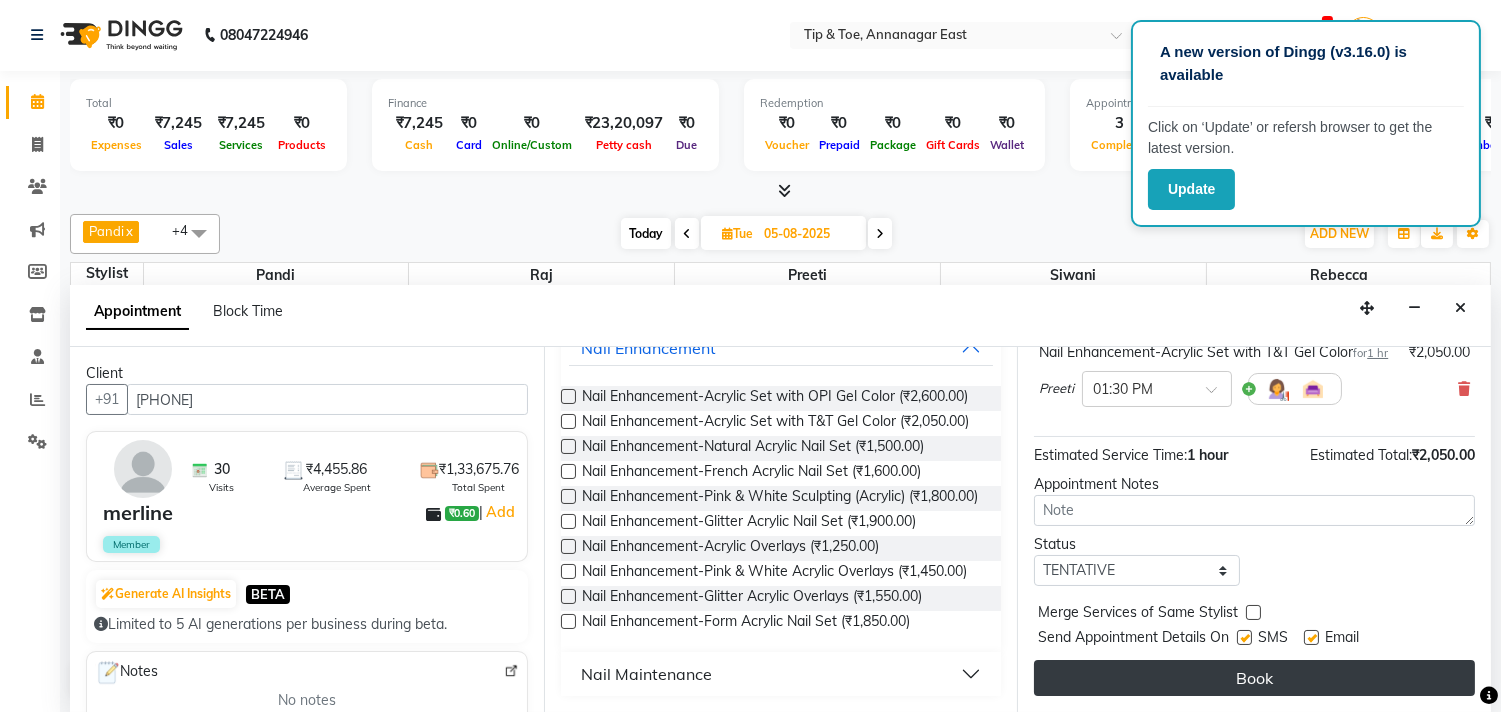 scroll, scrollTop: 181, scrollLeft: 0, axis: vertical 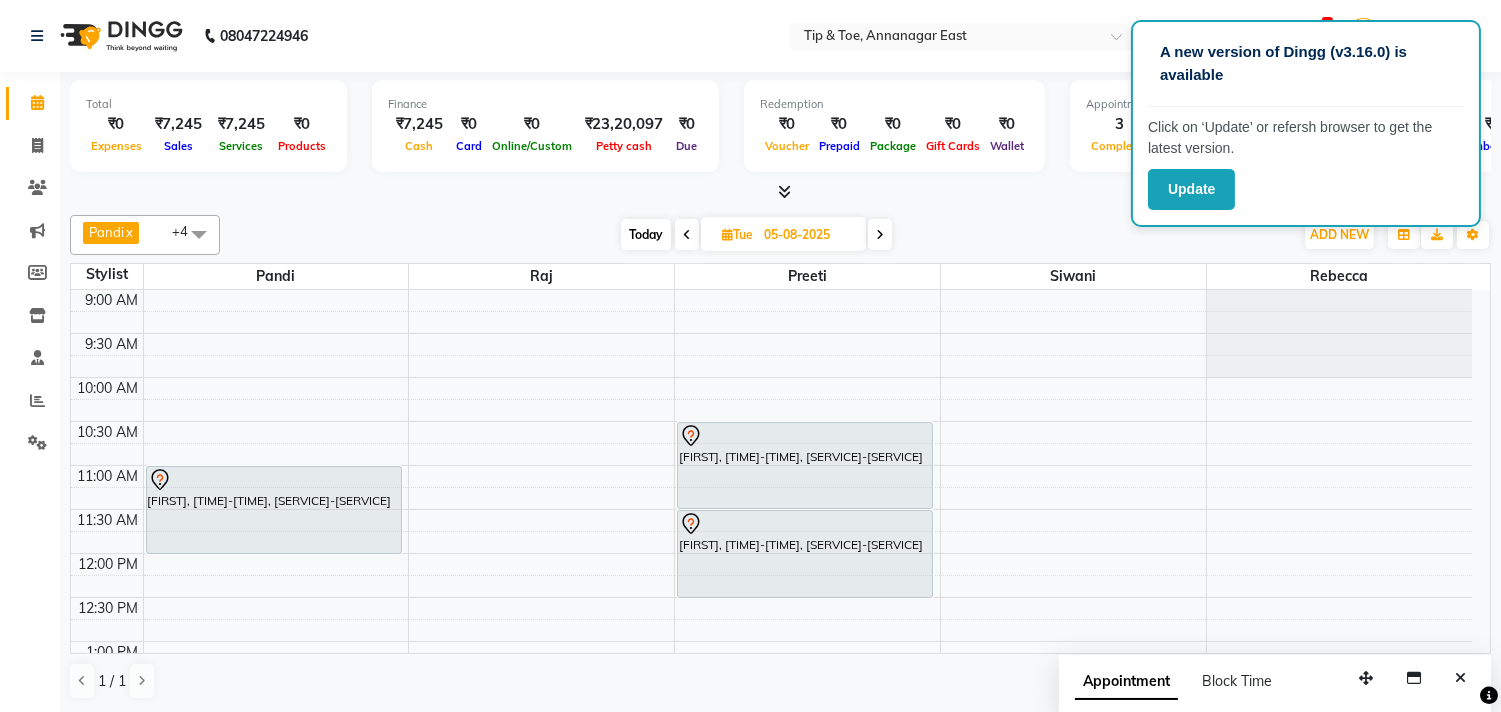click on "Today" at bounding box center (646, 234) 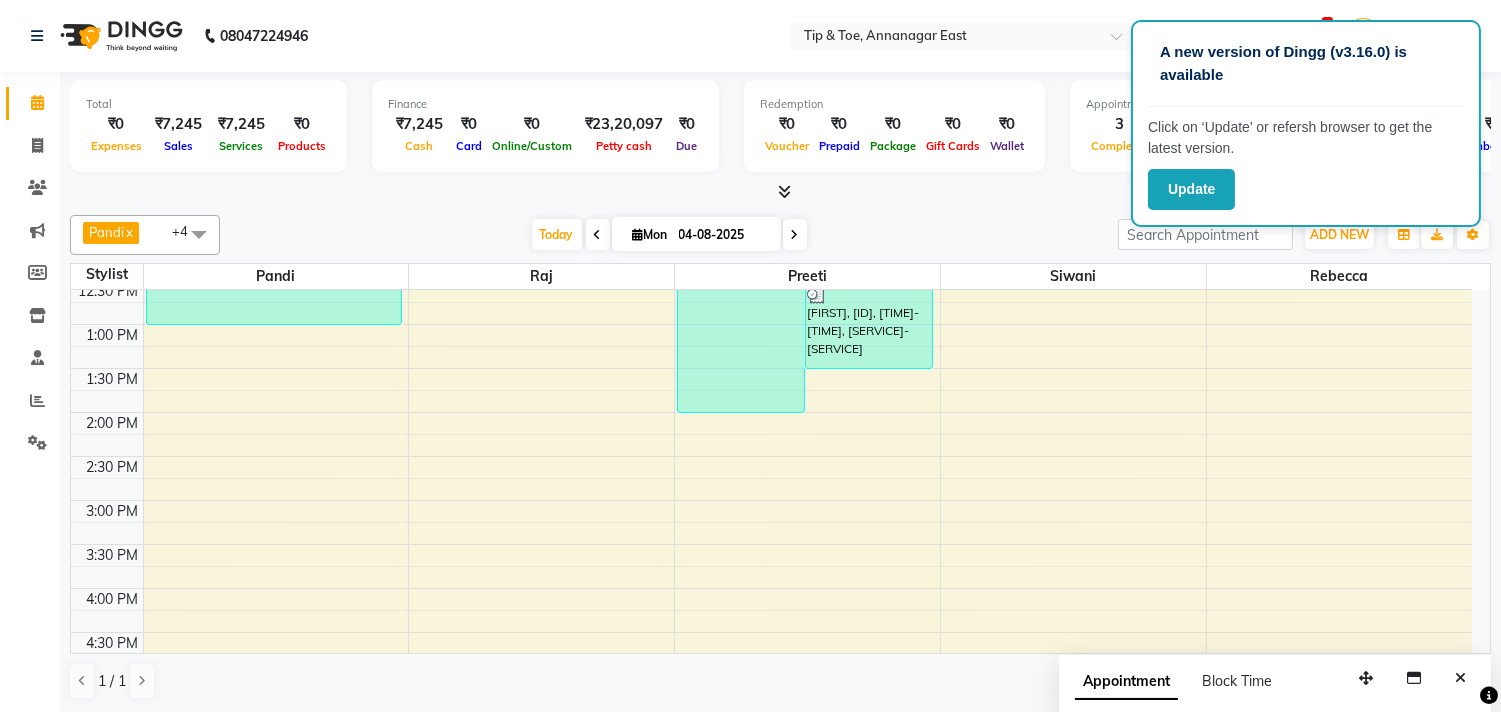 scroll, scrollTop: 0, scrollLeft: 0, axis: both 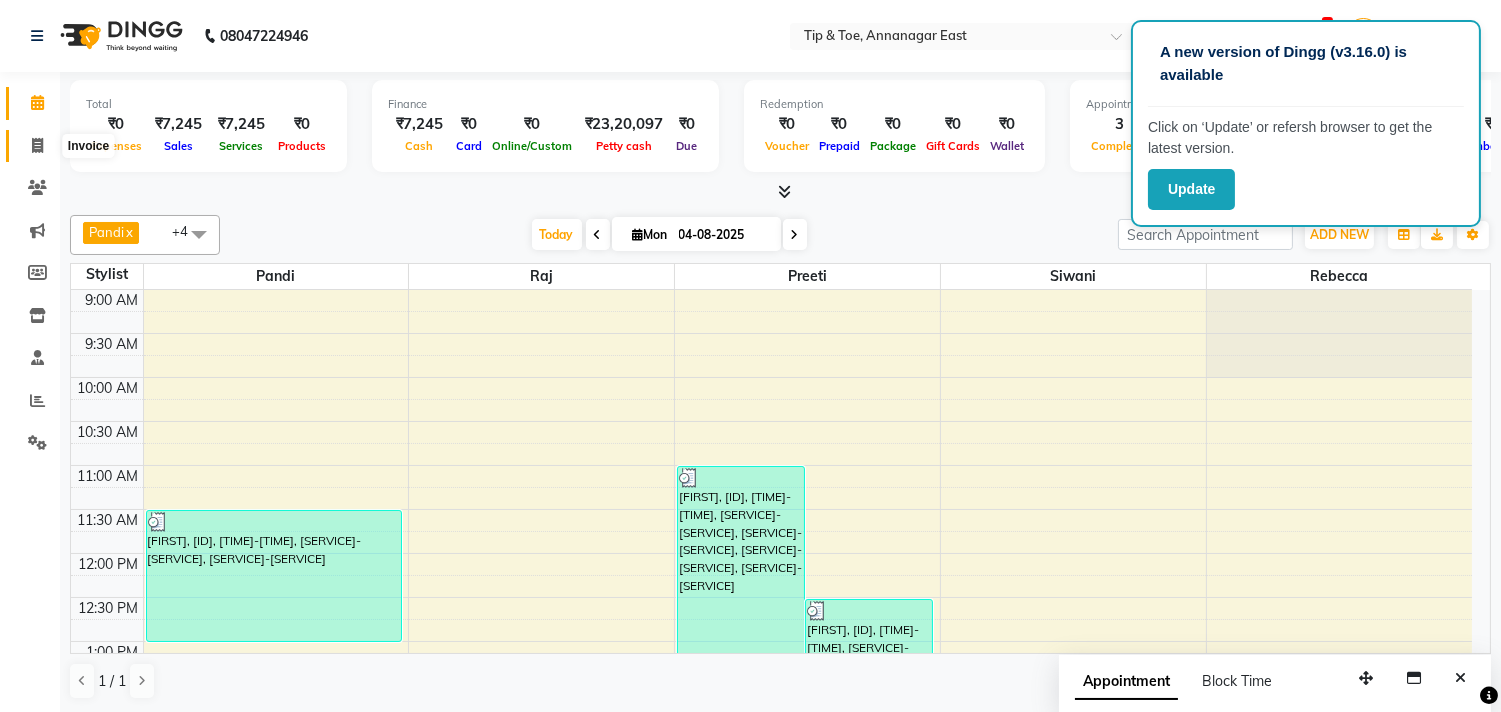 click 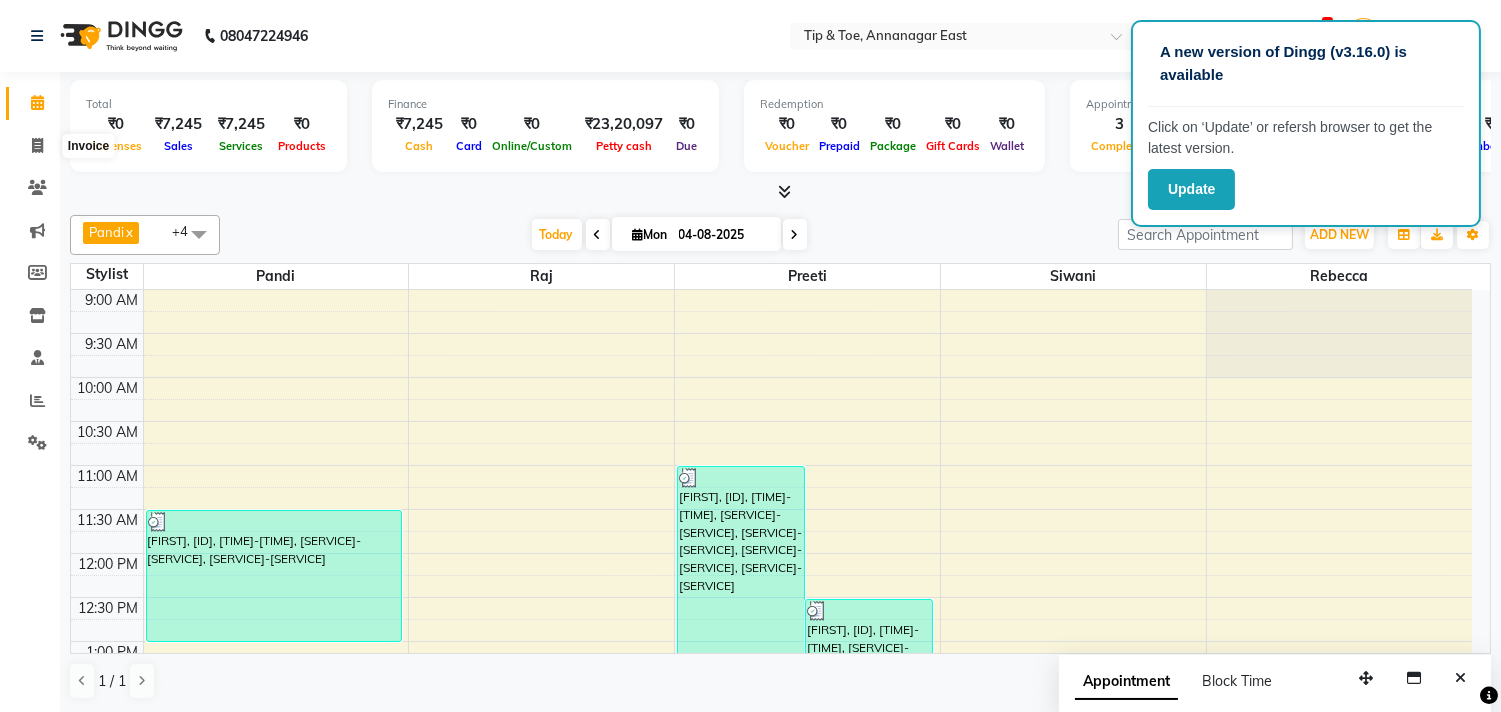 select on "service" 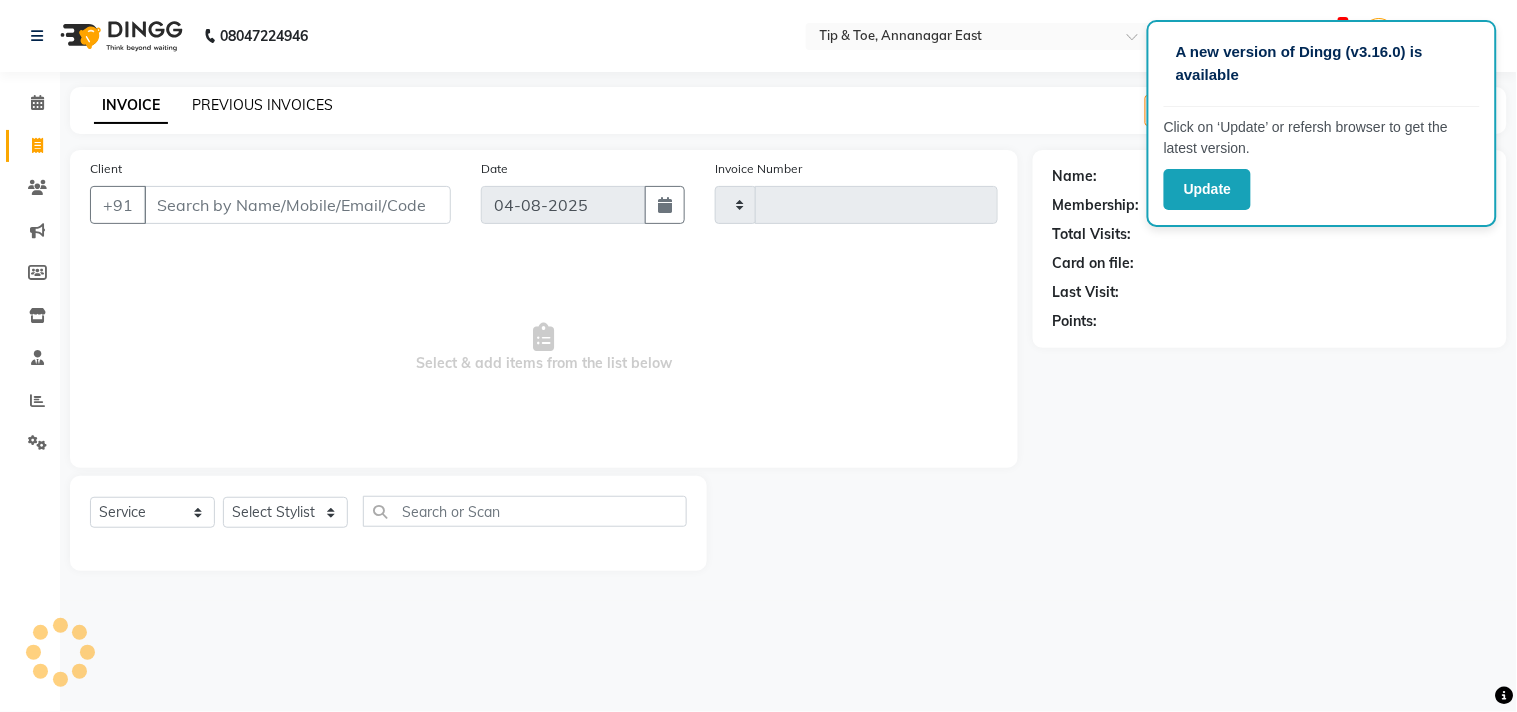 click on "PREVIOUS INVOICES" 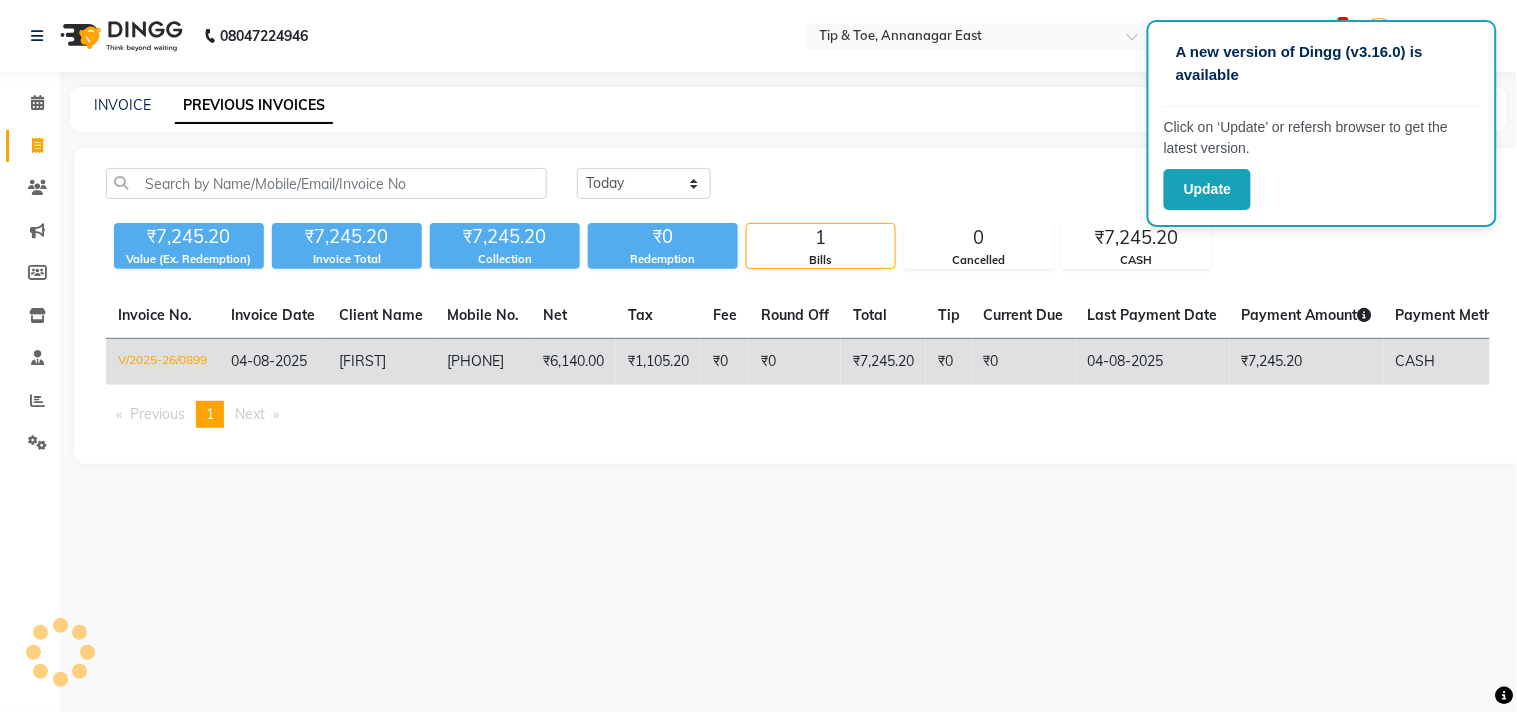 click on "[PHONE]" 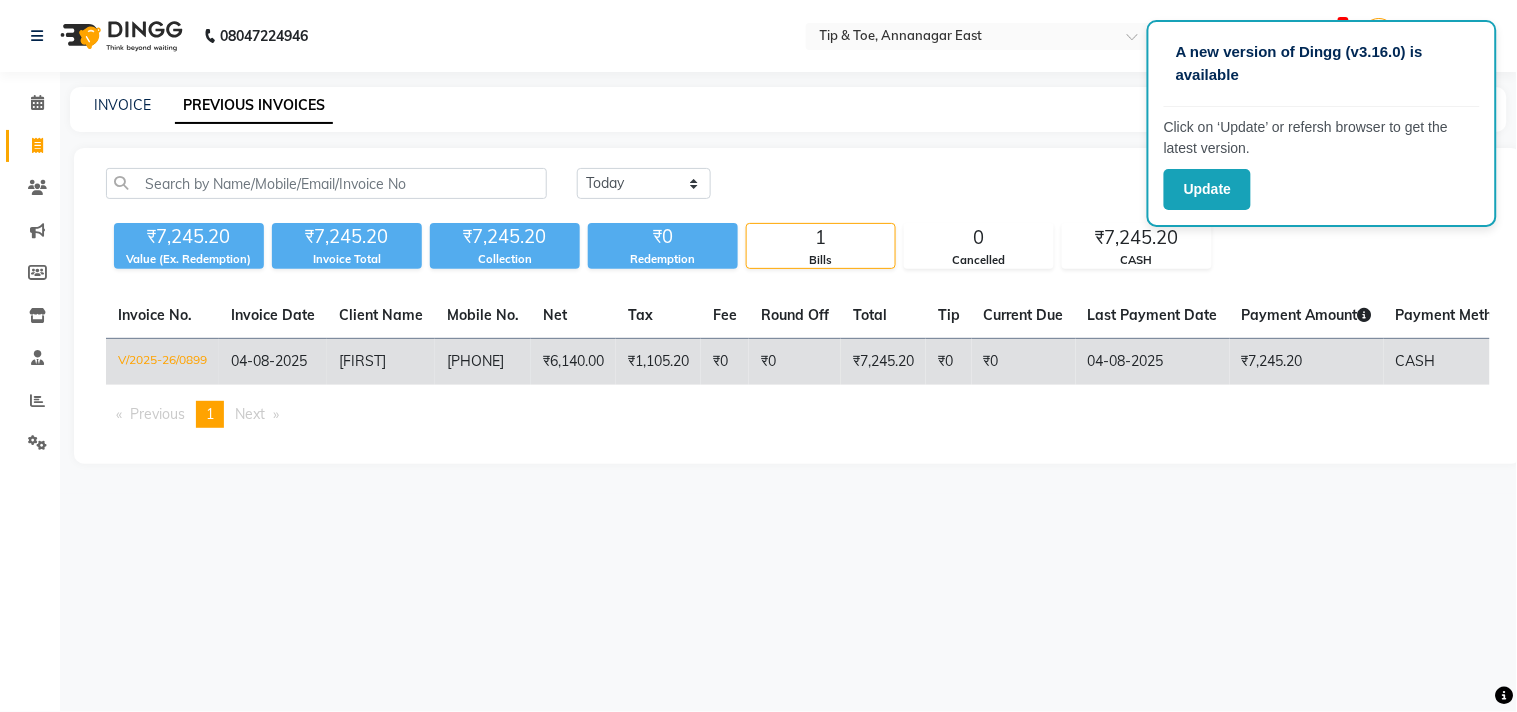 click on "₹6,140.00" 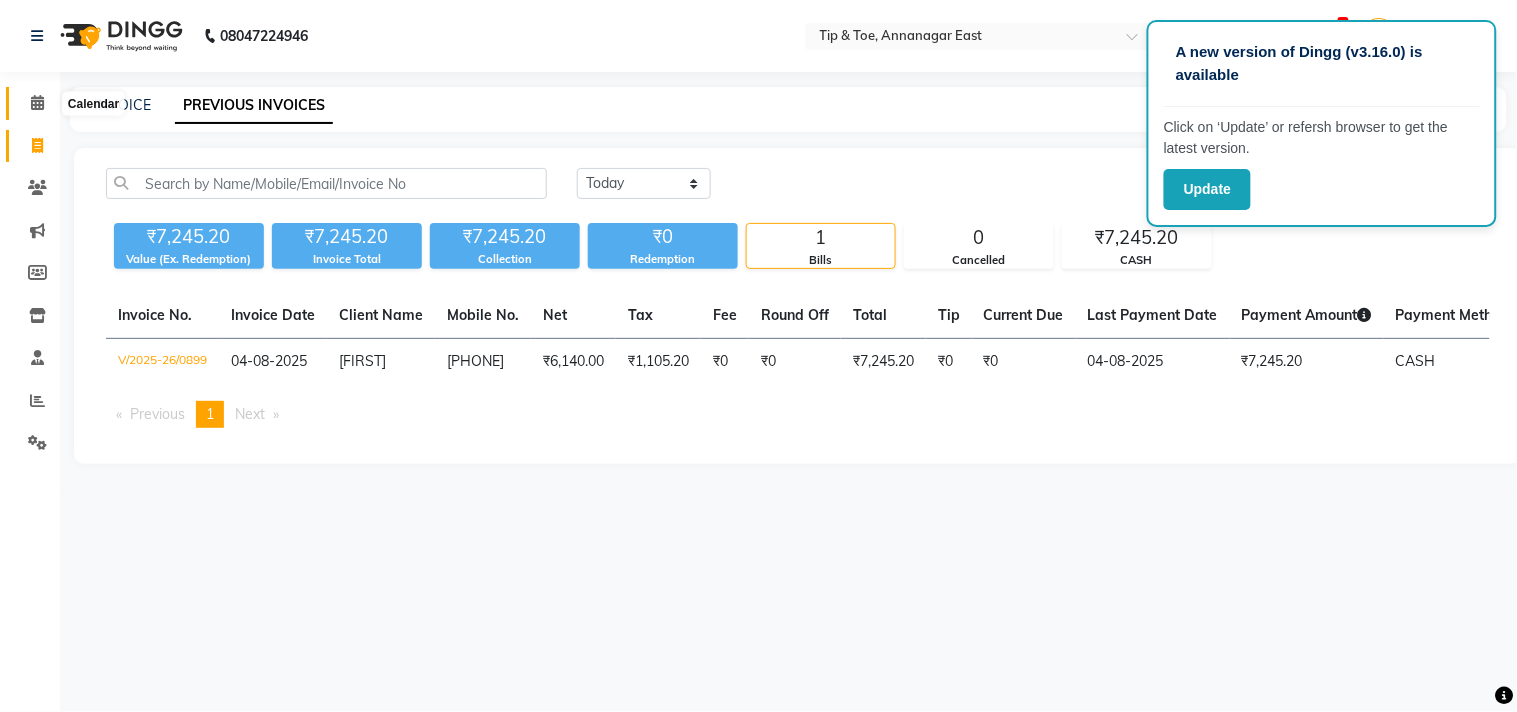 click 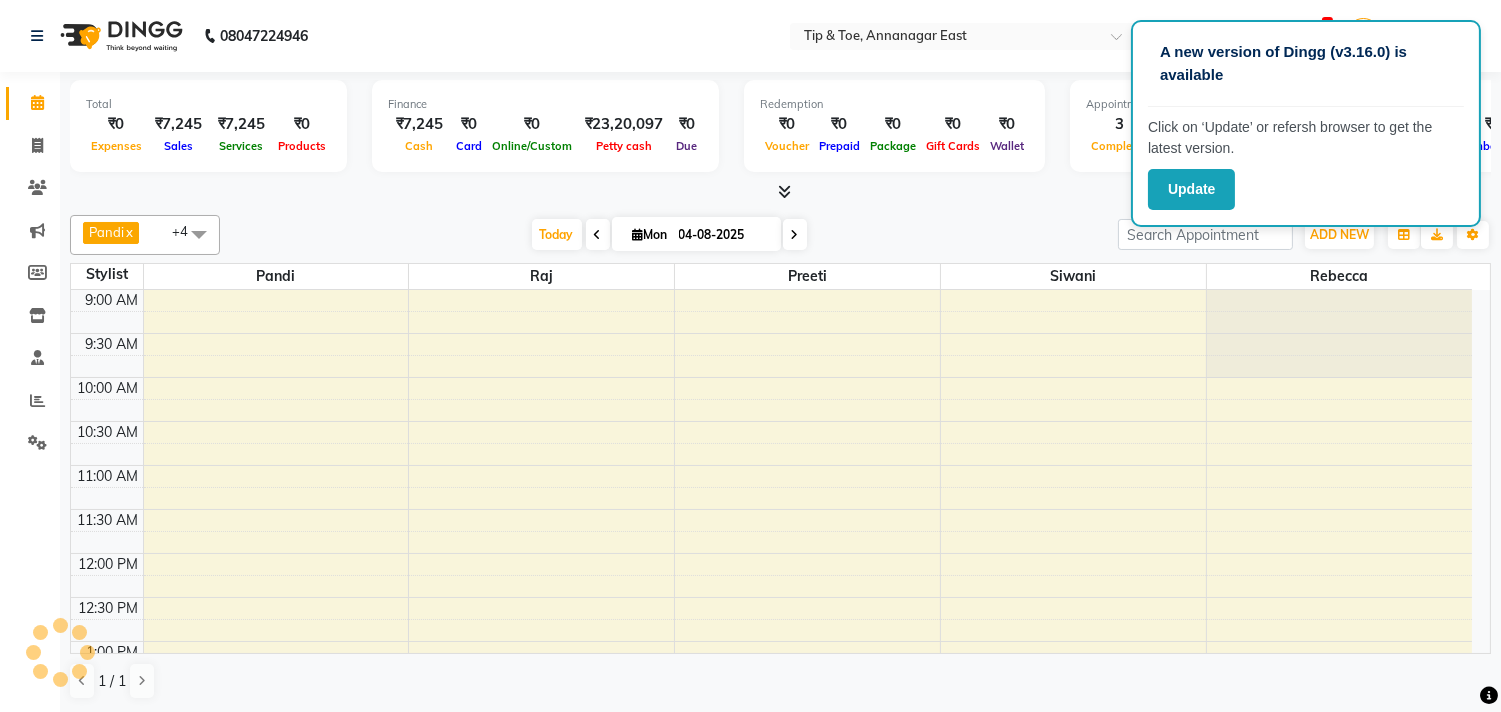 scroll, scrollTop: 0, scrollLeft: 0, axis: both 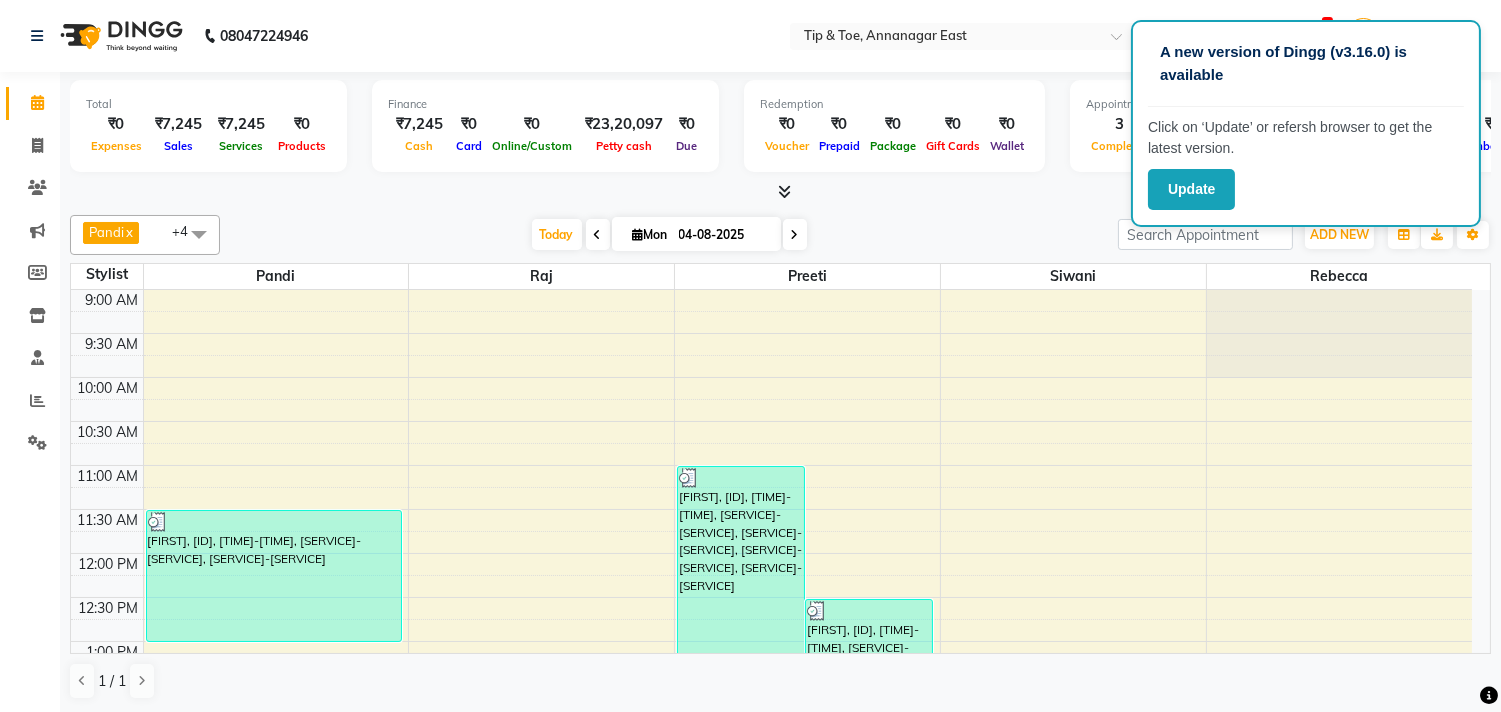 click at bounding box center (795, 234) 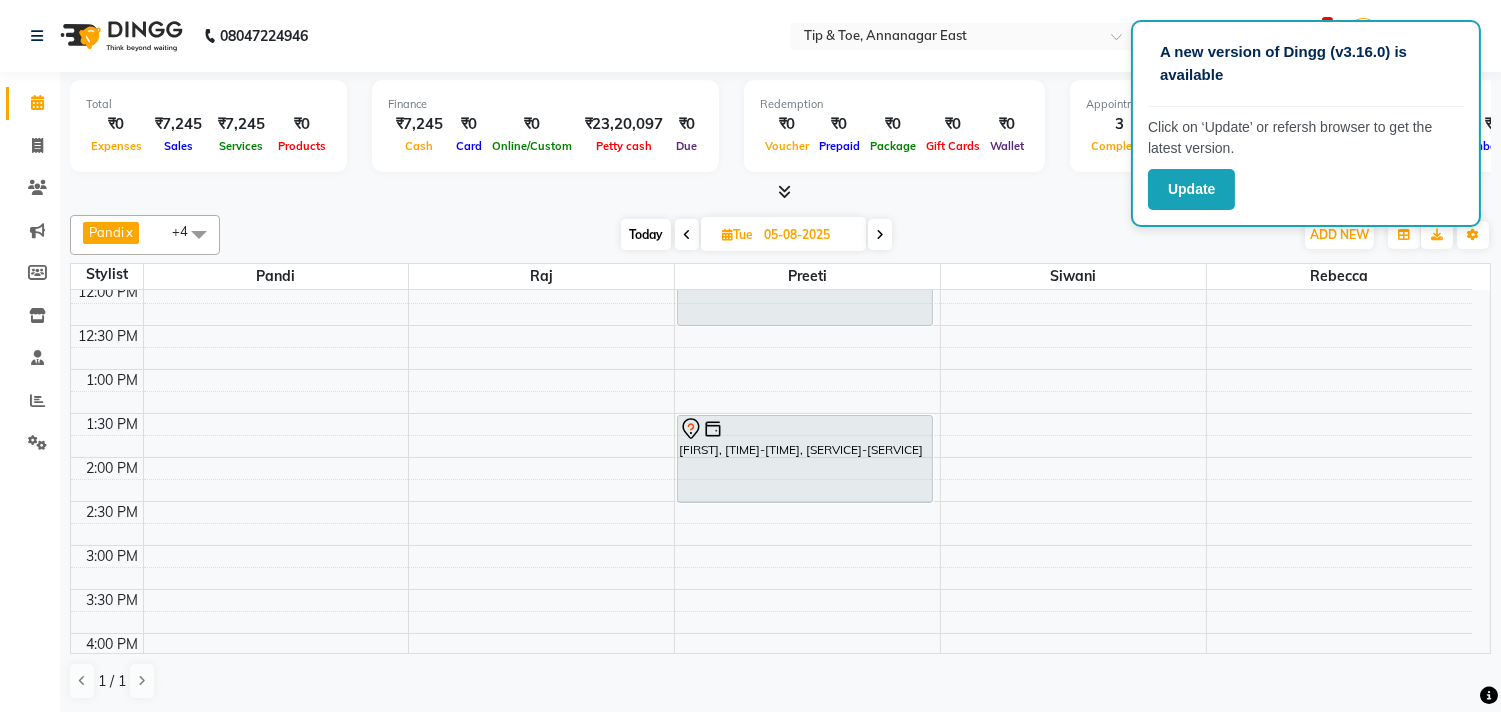 scroll, scrollTop: 222, scrollLeft: 0, axis: vertical 